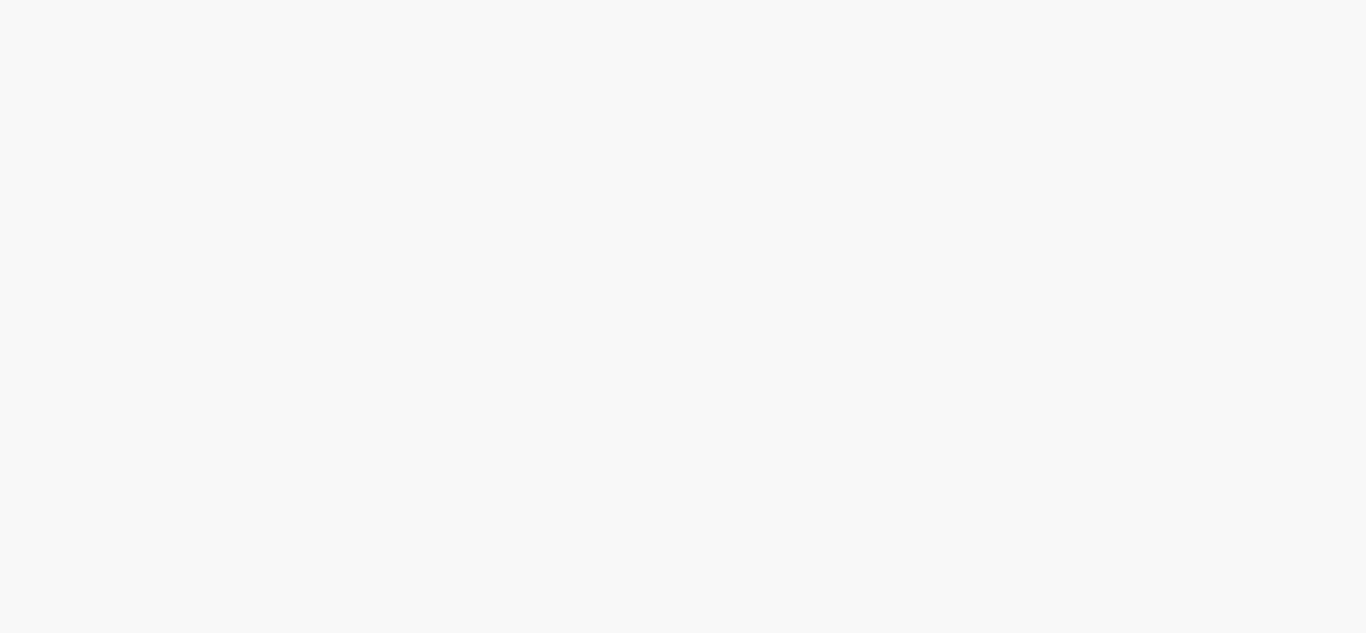scroll, scrollTop: 0, scrollLeft: 0, axis: both 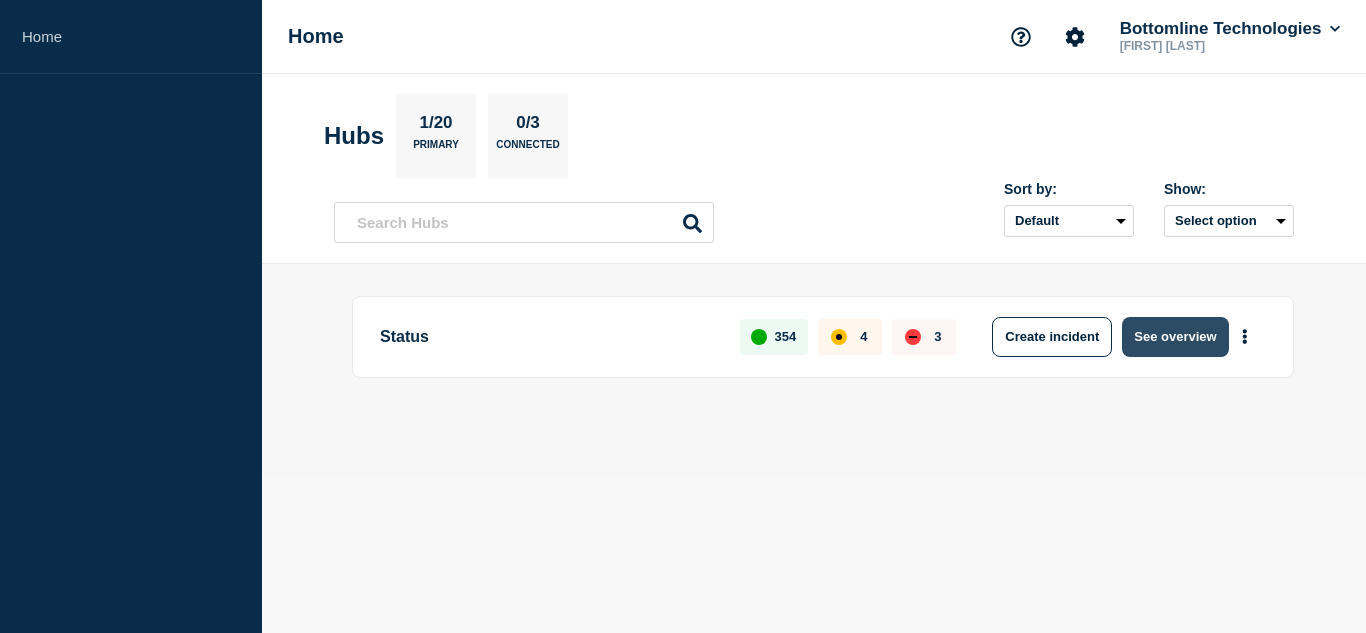 click on "See overview" at bounding box center (1175, 337) 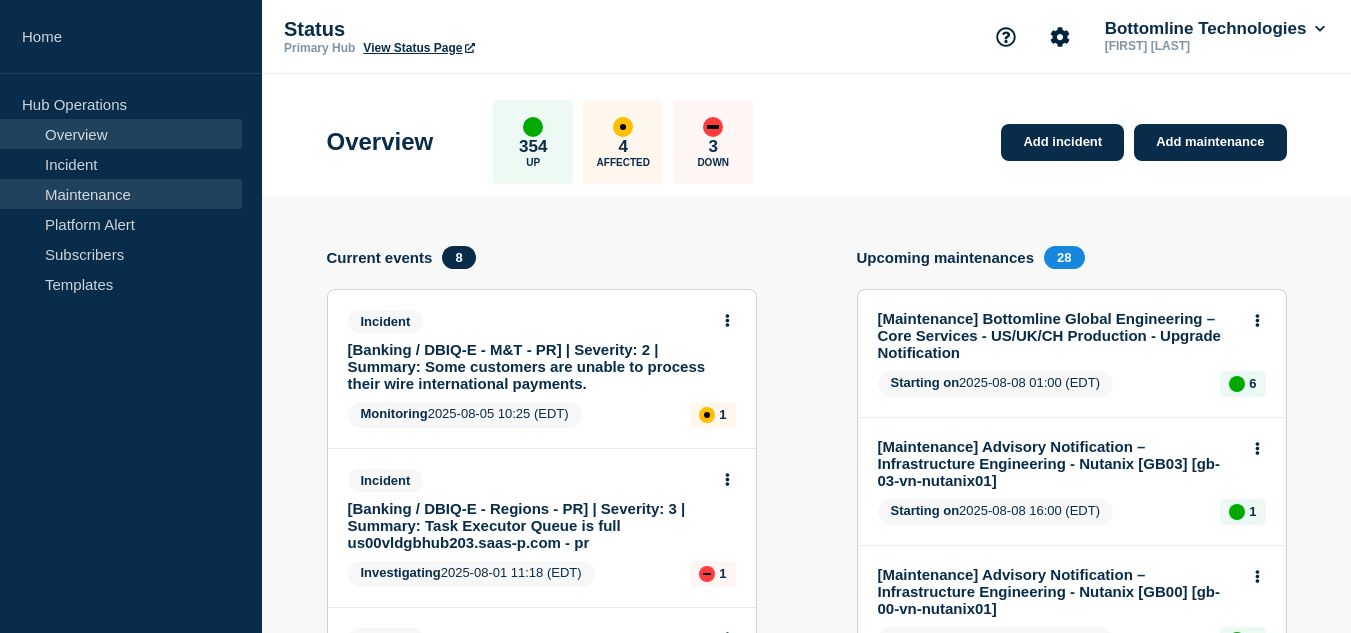click on "Maintenance" at bounding box center [121, 194] 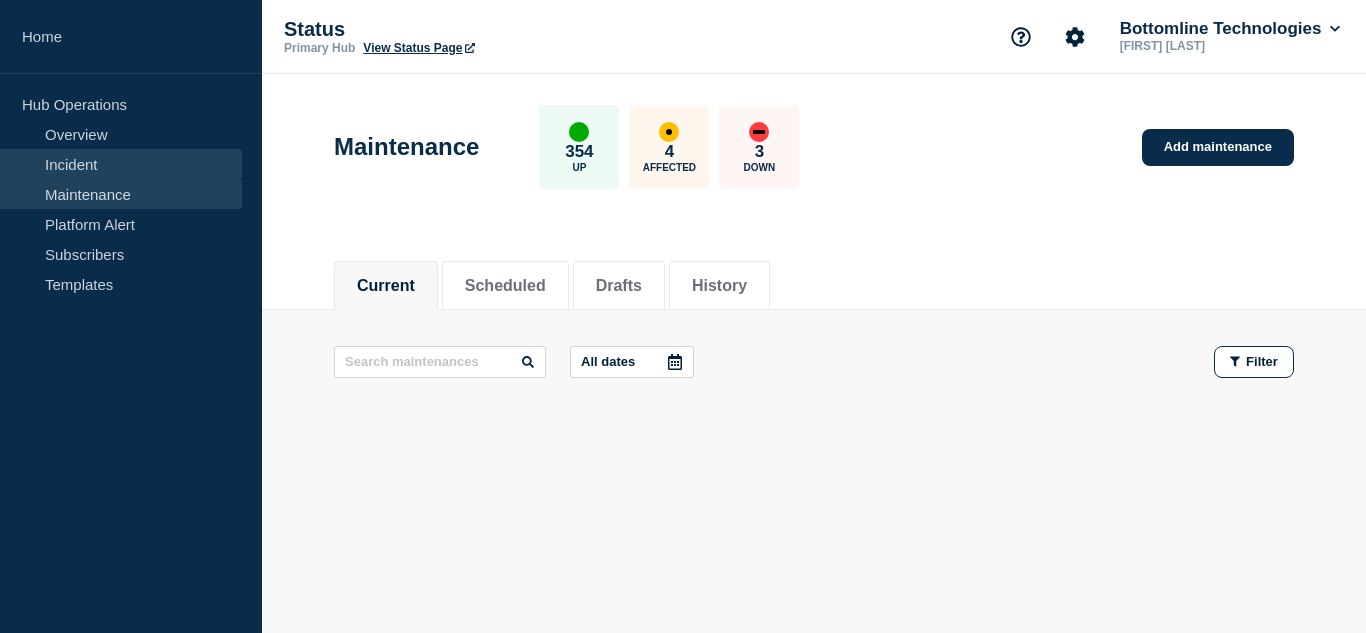 click on "Incident" at bounding box center (121, 164) 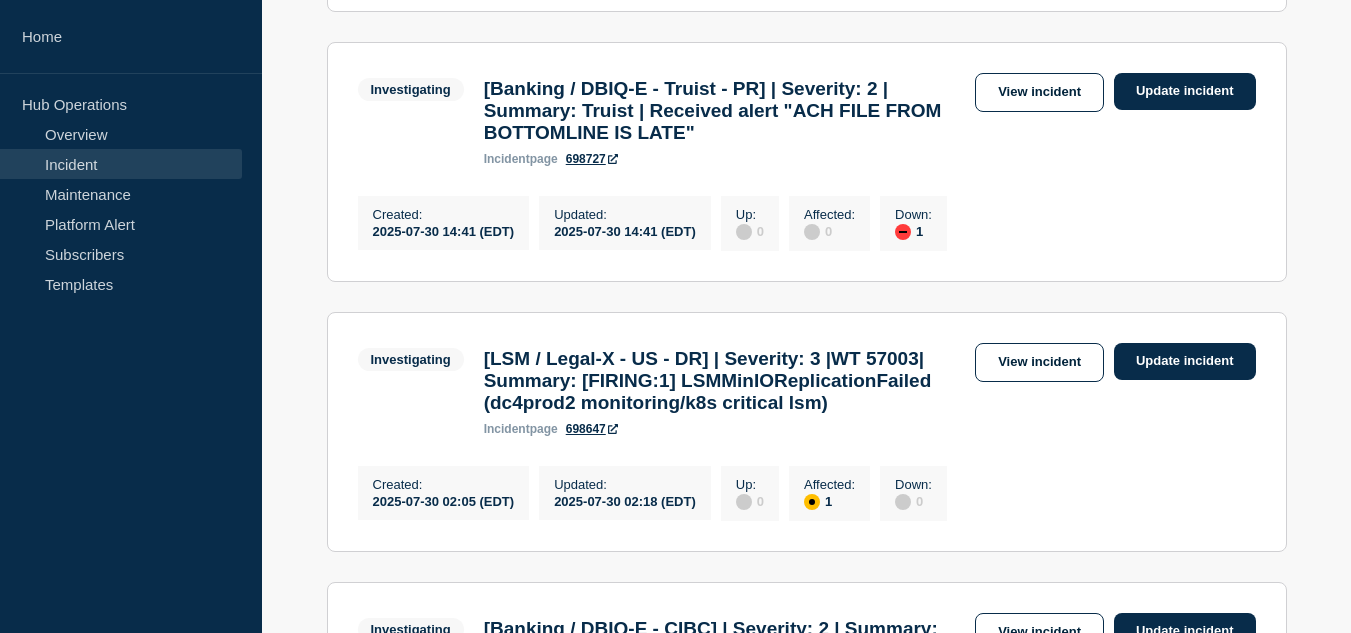 scroll, scrollTop: 2000, scrollLeft: 0, axis: vertical 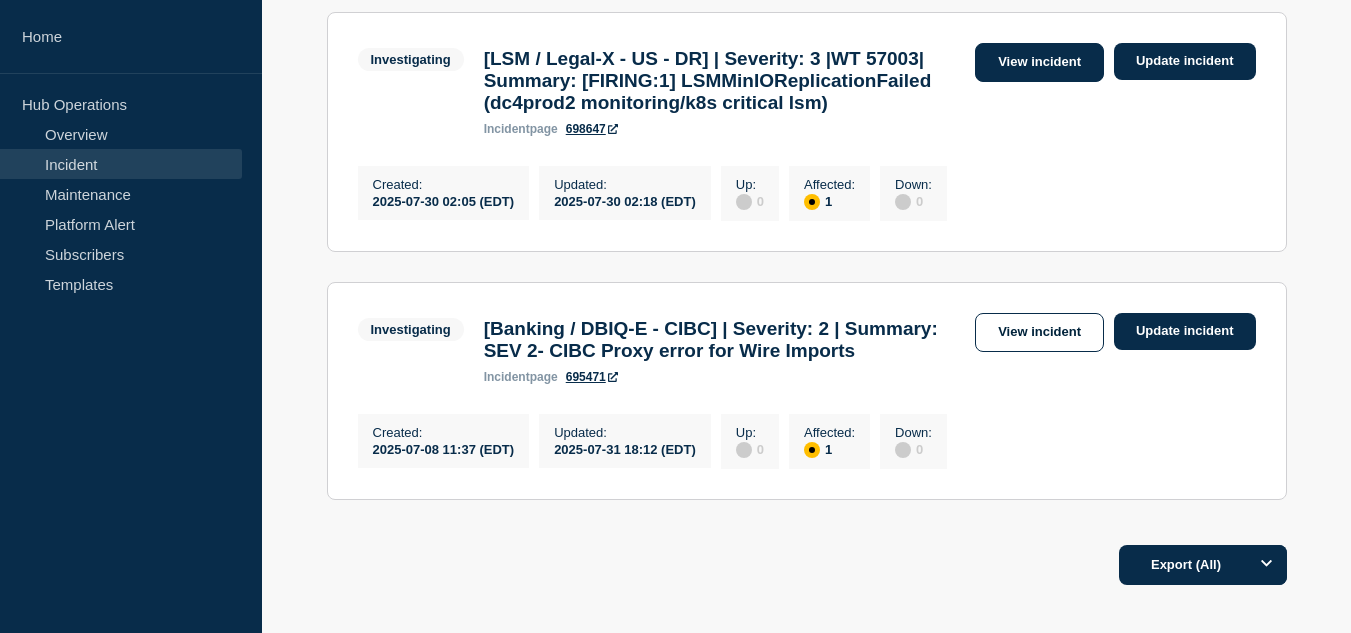 click on "View incident" at bounding box center (1039, 62) 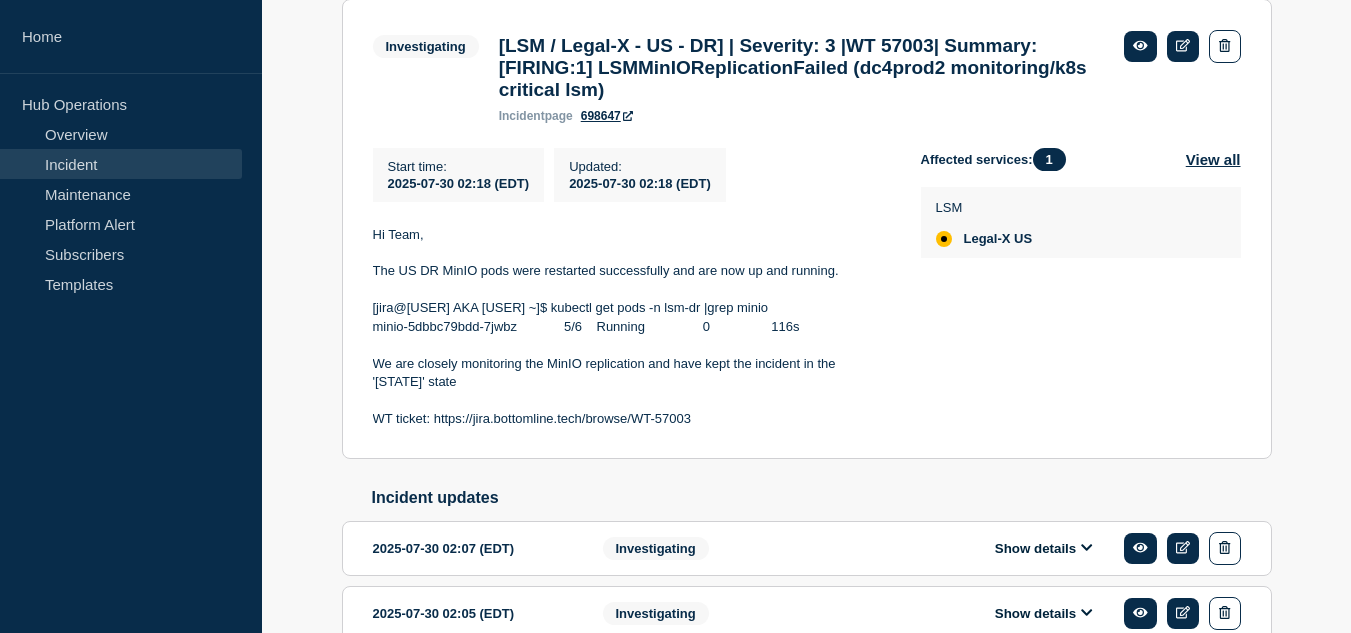 scroll, scrollTop: 200, scrollLeft: 0, axis: vertical 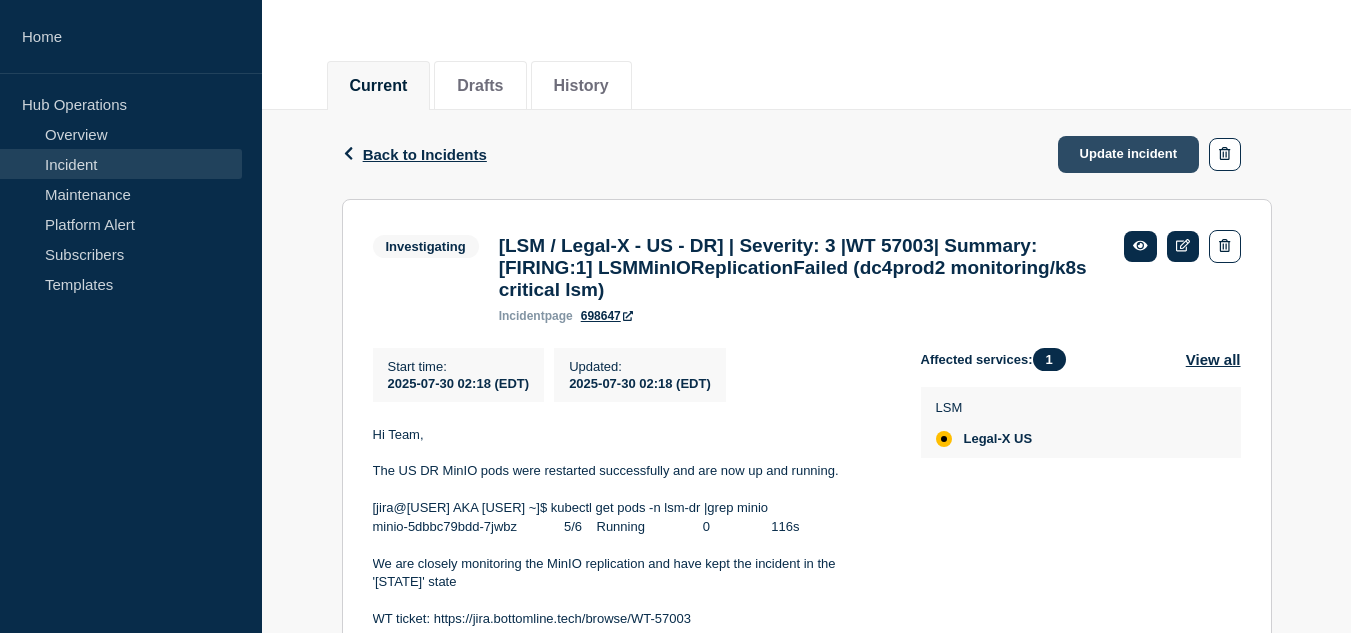 click on "Update incident" 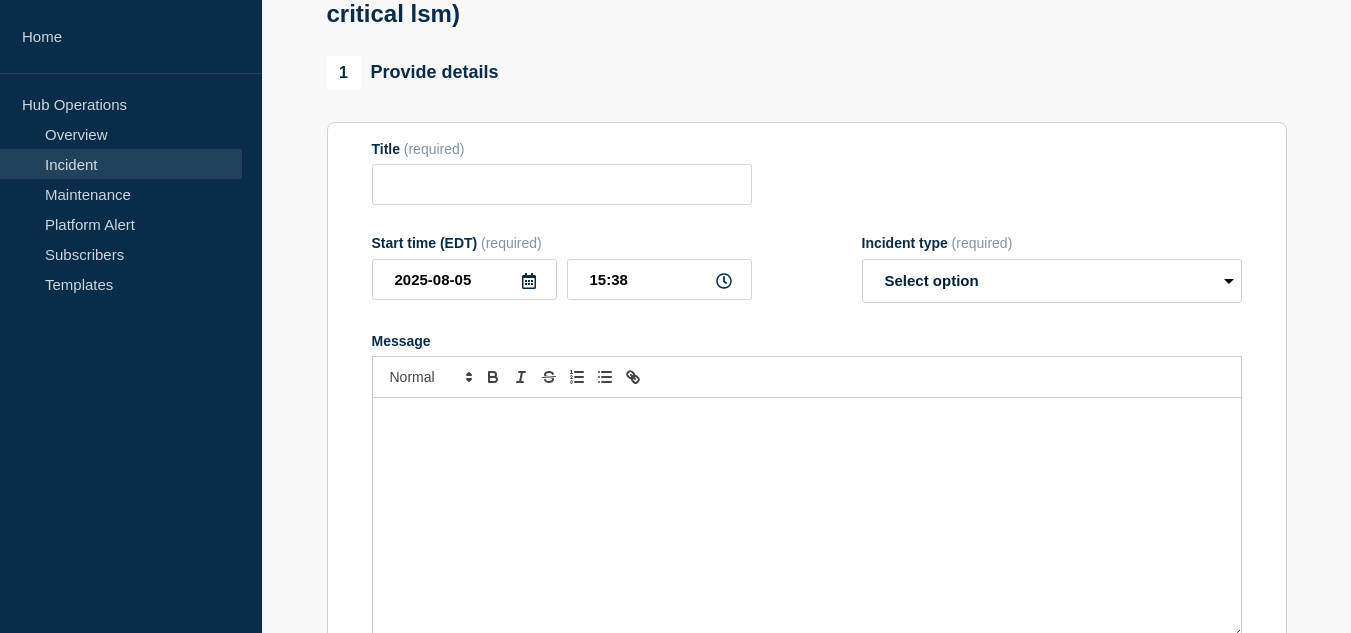 type on "[LSM / Legal-X - US - DR] | Severity: 3 |WT 57003| Summary: [FIRING:1] LSMMinIOReplicationFailed (dc4prod2 monitoring/k8s critical lsm)" 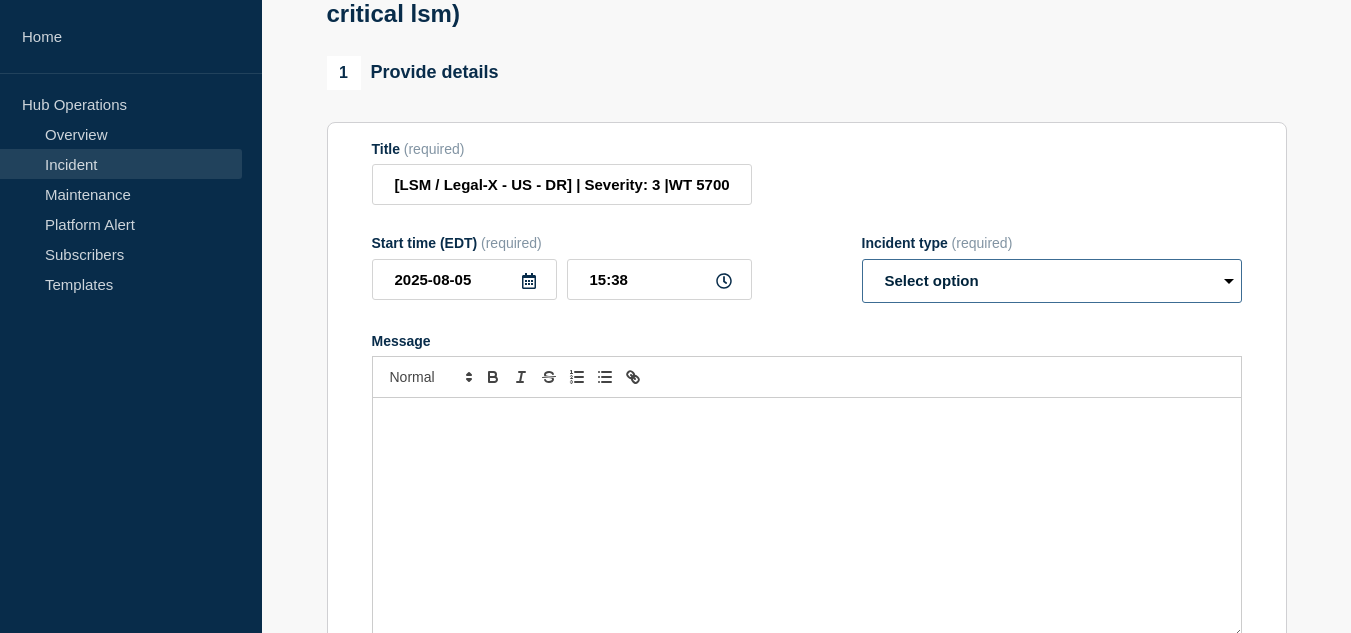 click on "Select option Investigating Identified Monitoring Resolved" at bounding box center (1052, 281) 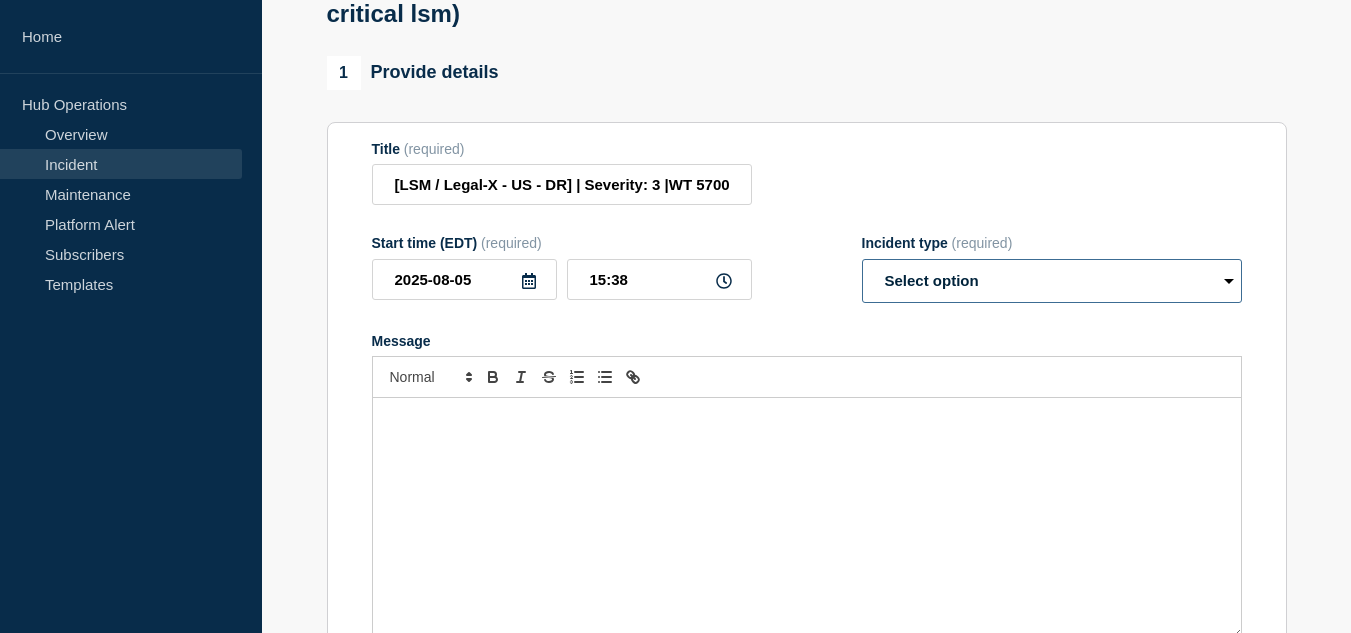 select on "monitoring" 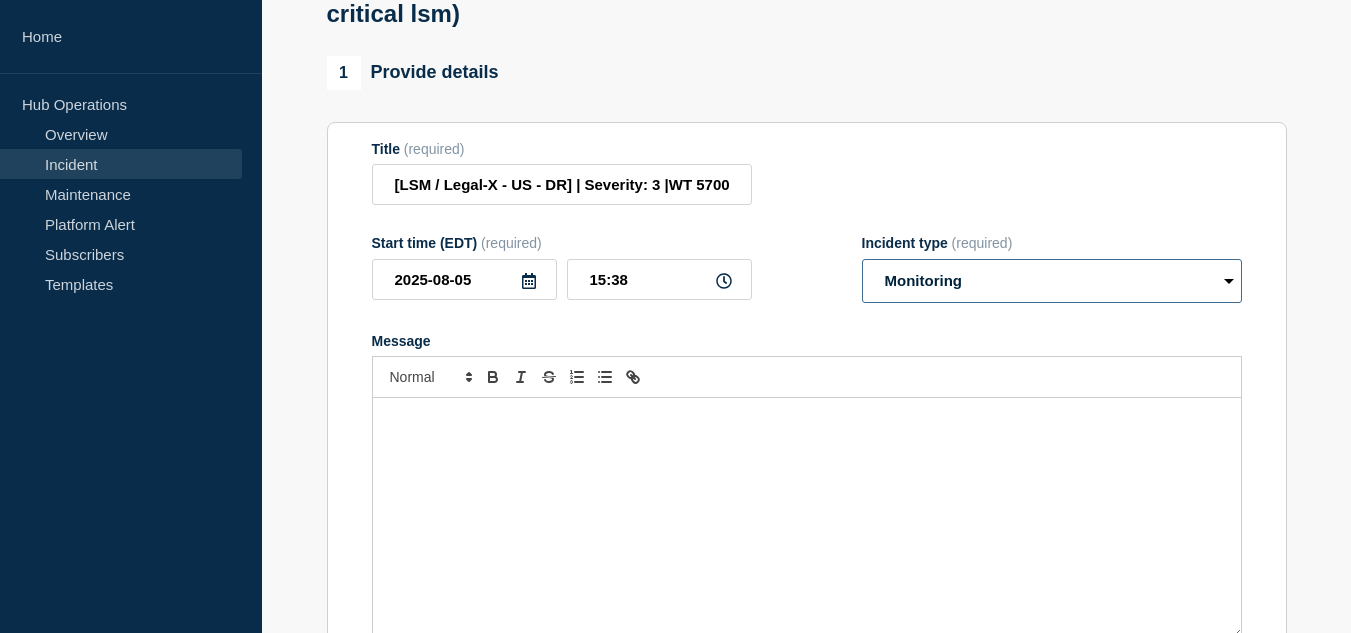 click on "Select option Investigating Identified Monitoring Resolved" at bounding box center [1052, 281] 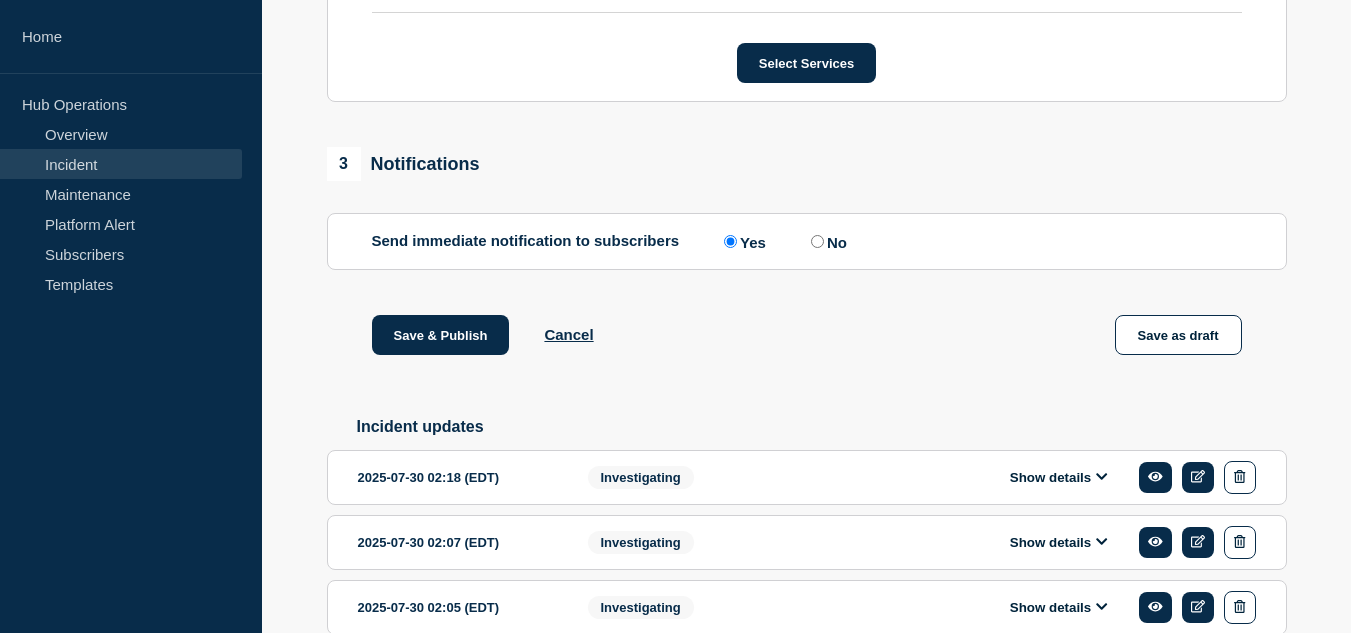 scroll, scrollTop: 1220, scrollLeft: 0, axis: vertical 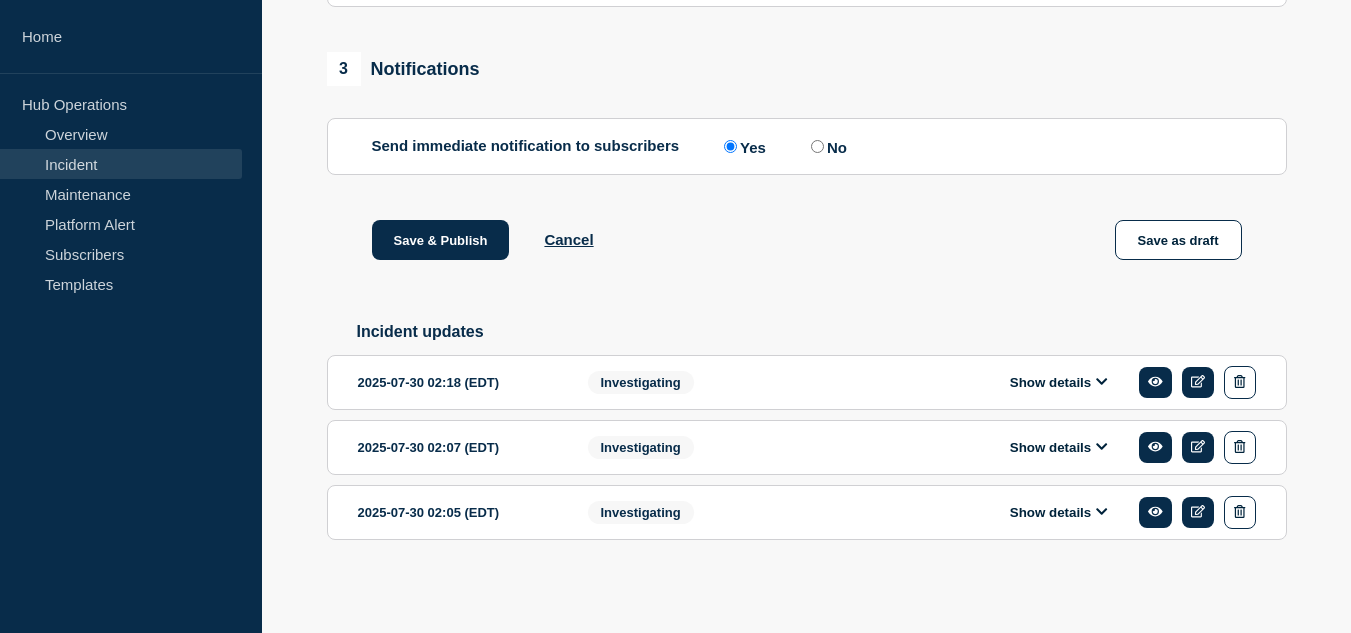 click on "Show details" at bounding box center (1059, 382) 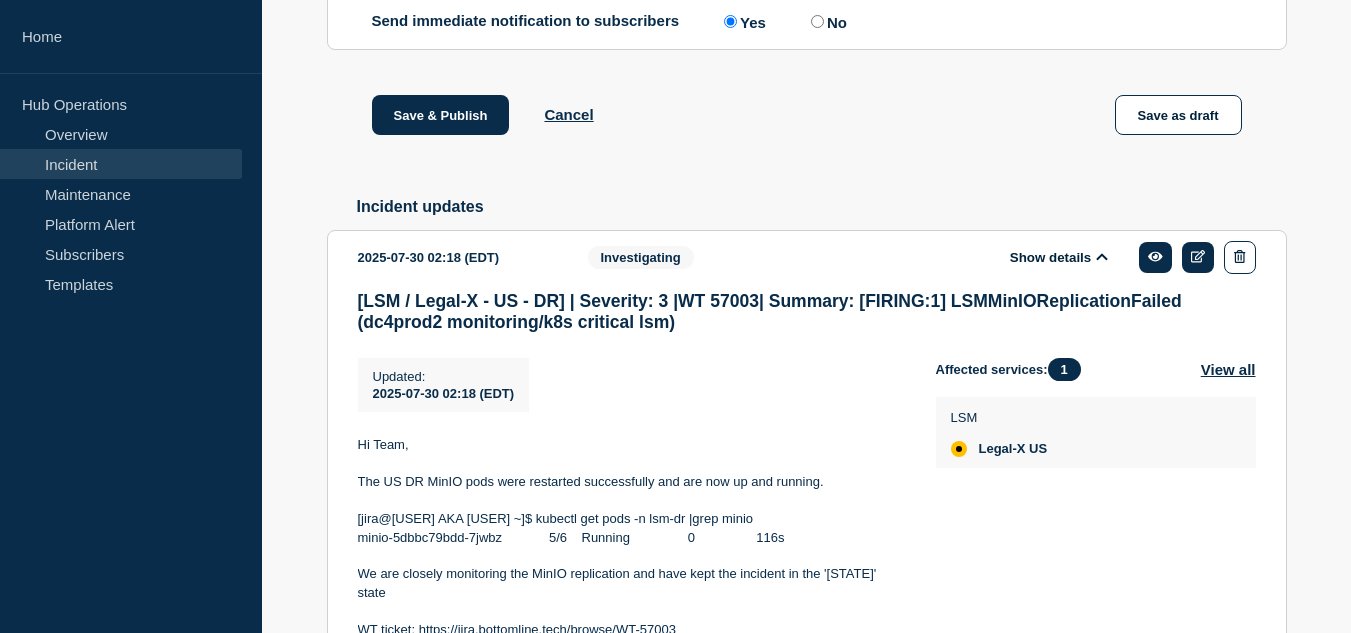 scroll, scrollTop: 1420, scrollLeft: 0, axis: vertical 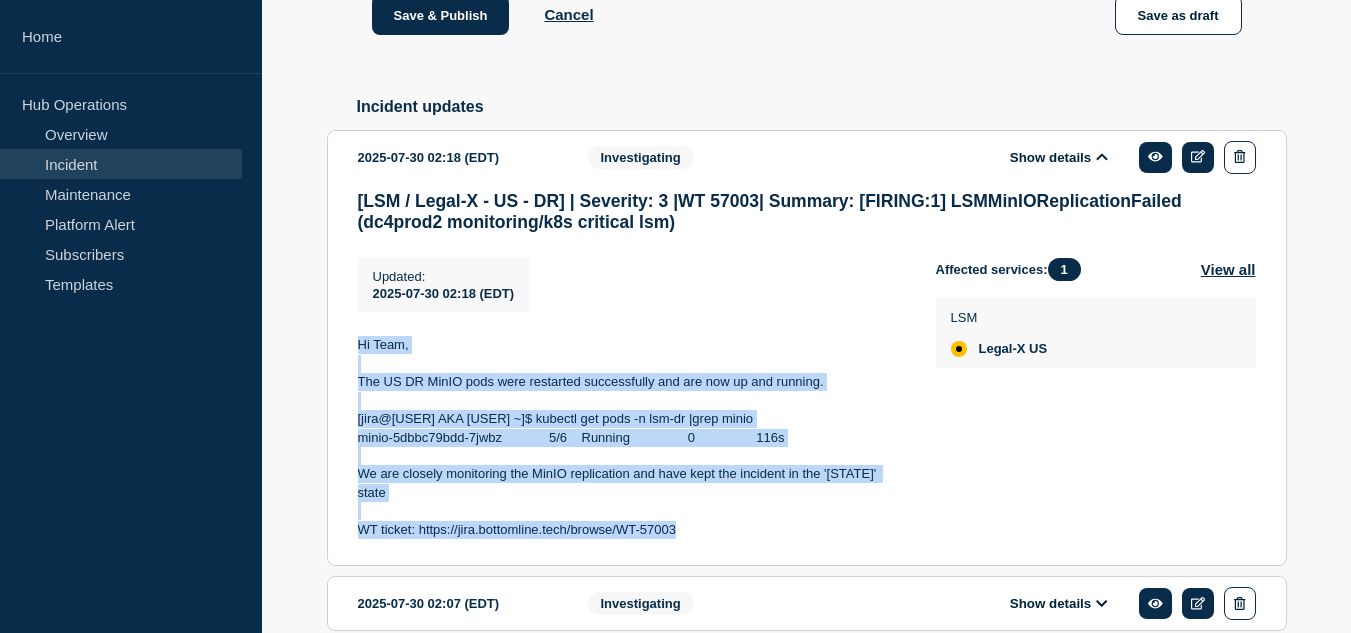 drag, startPoint x: 358, startPoint y: 370, endPoint x: 686, endPoint y: 554, distance: 376.08508 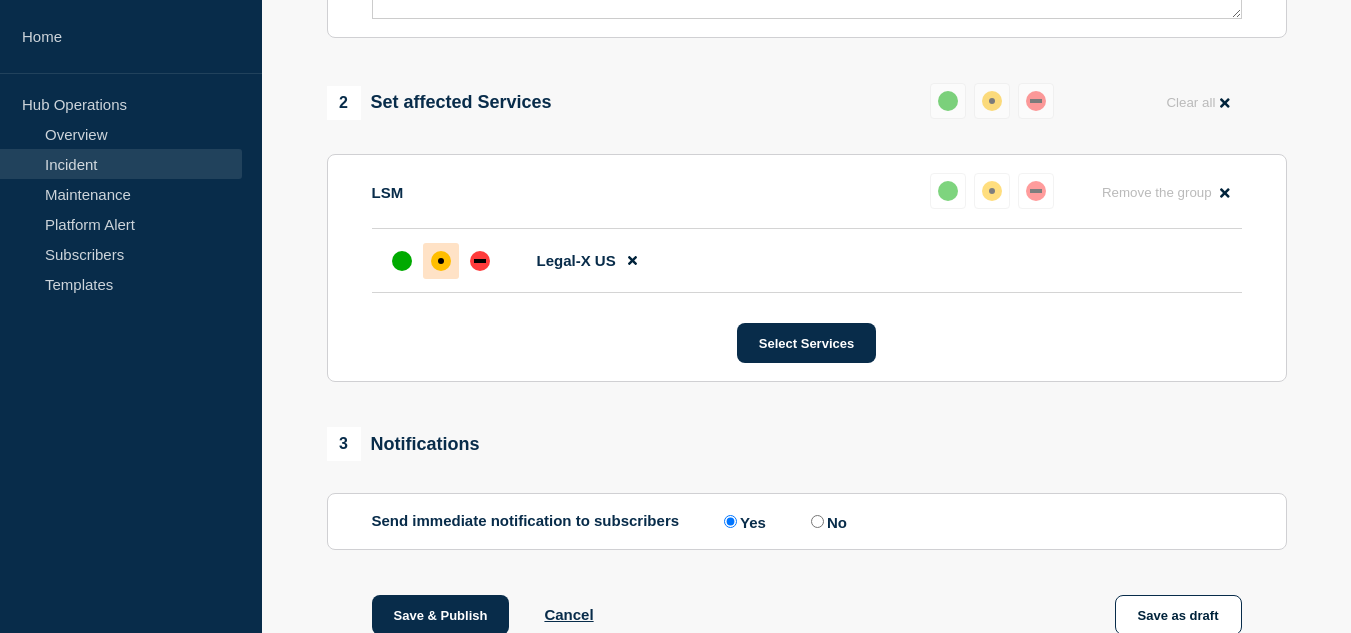 scroll, scrollTop: 520, scrollLeft: 0, axis: vertical 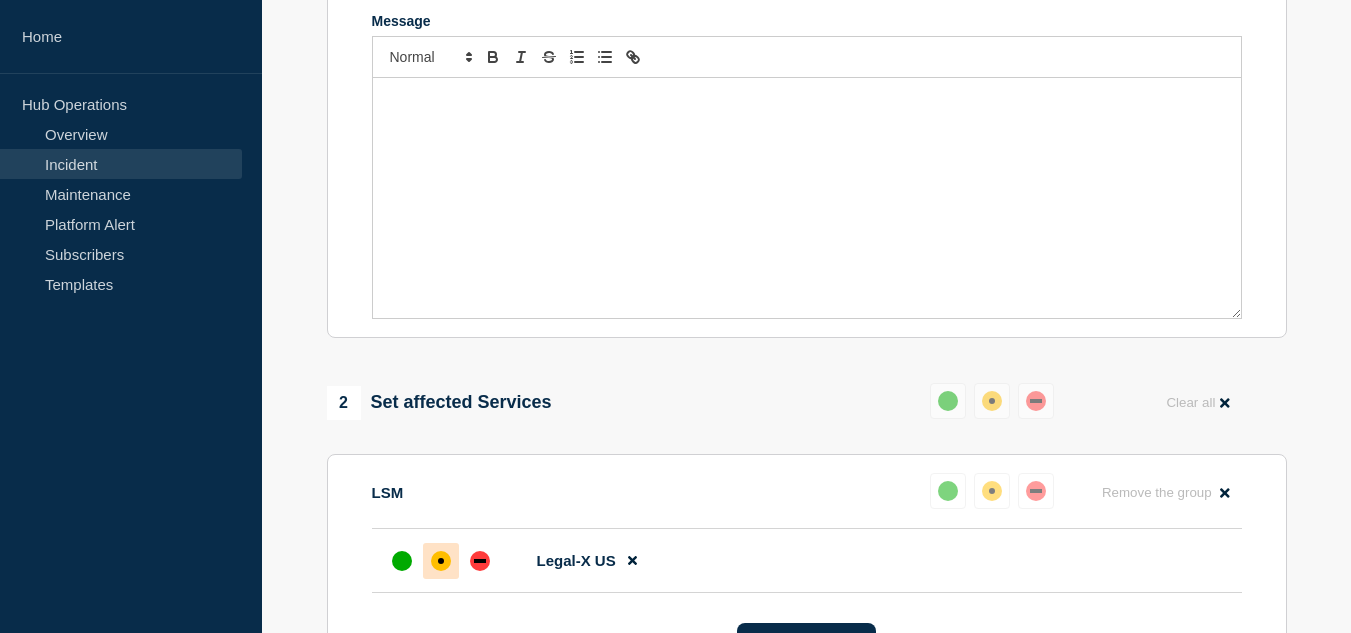 click at bounding box center (807, 198) 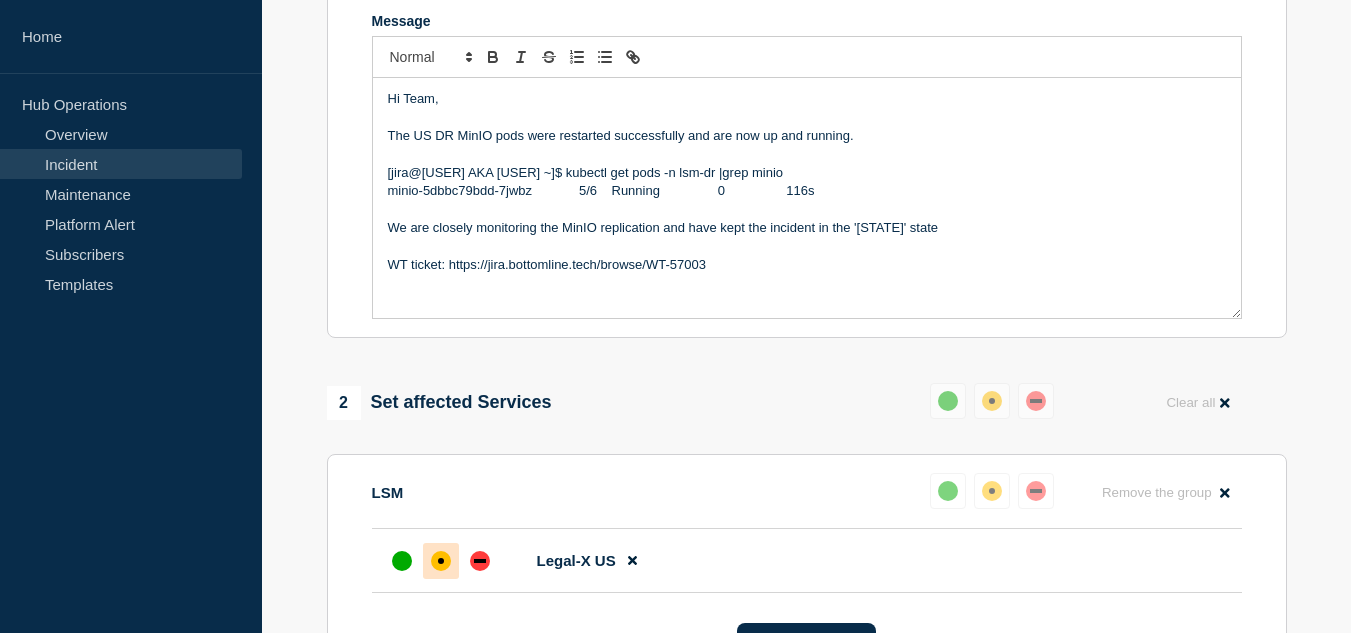 type 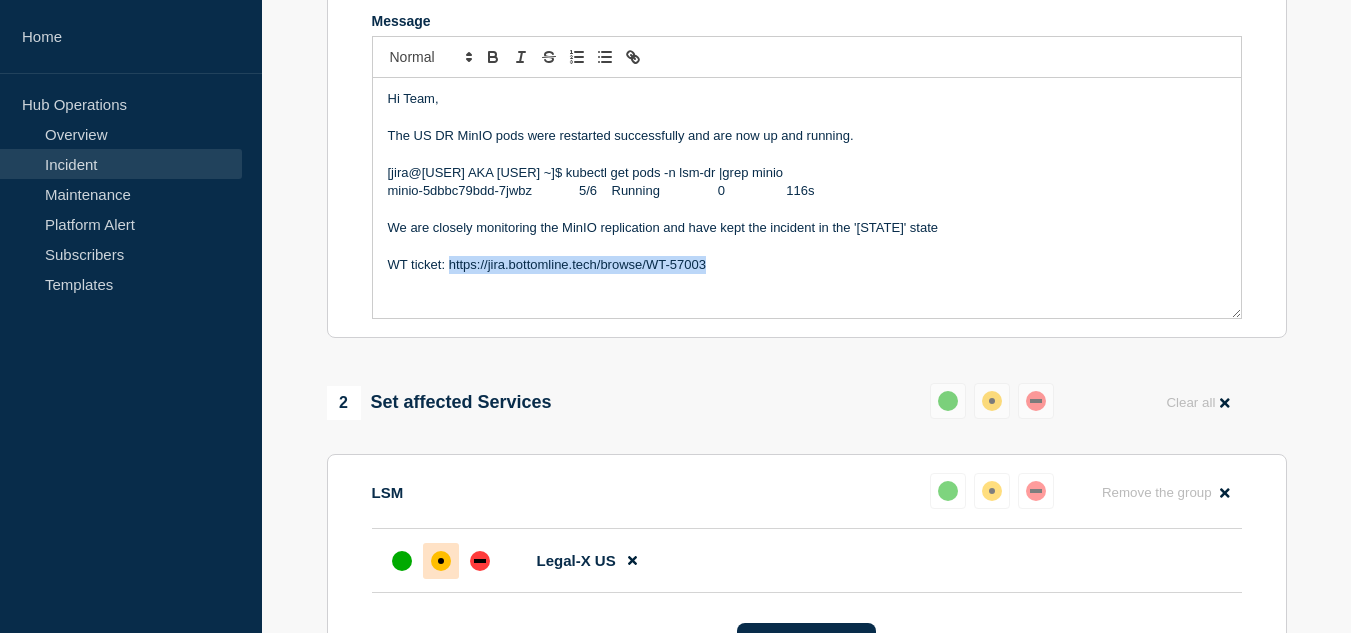 drag, startPoint x: 703, startPoint y: 284, endPoint x: 486, endPoint y: 287, distance: 217.02074 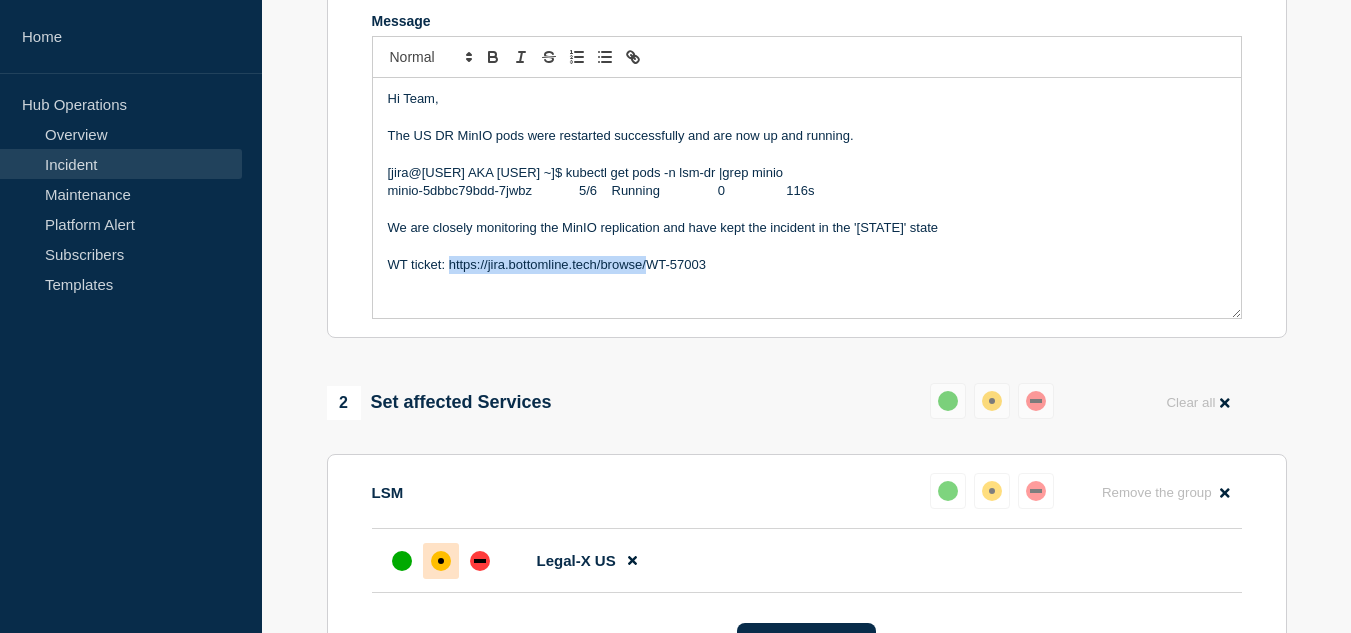 drag, startPoint x: 648, startPoint y: 286, endPoint x: 448, endPoint y: 282, distance: 200.04 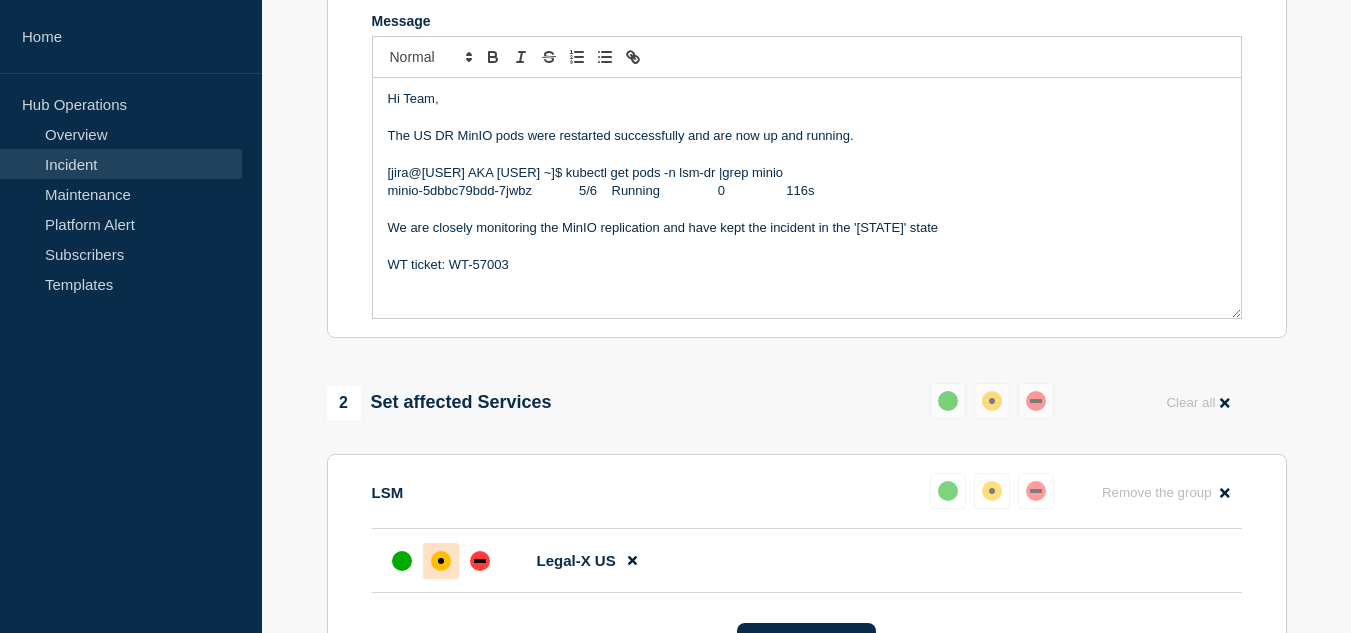 click on "WT ticket: WT-57003" at bounding box center (807, 265) 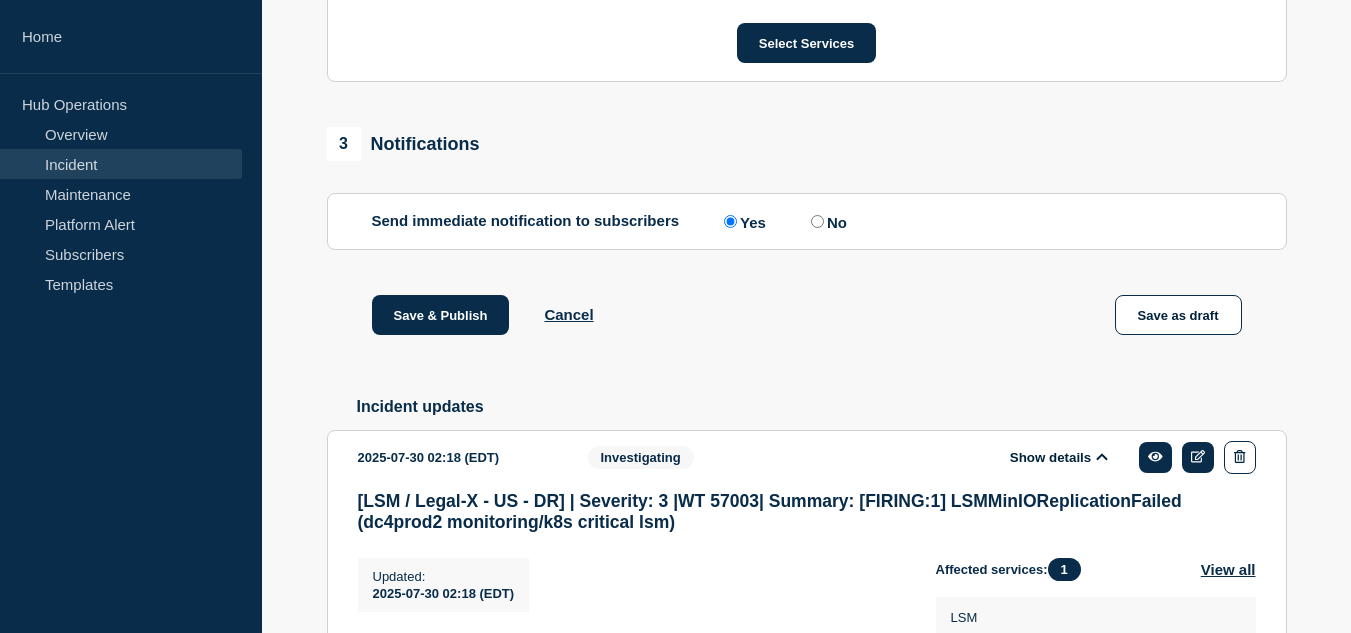 scroll, scrollTop: 1604, scrollLeft: 0, axis: vertical 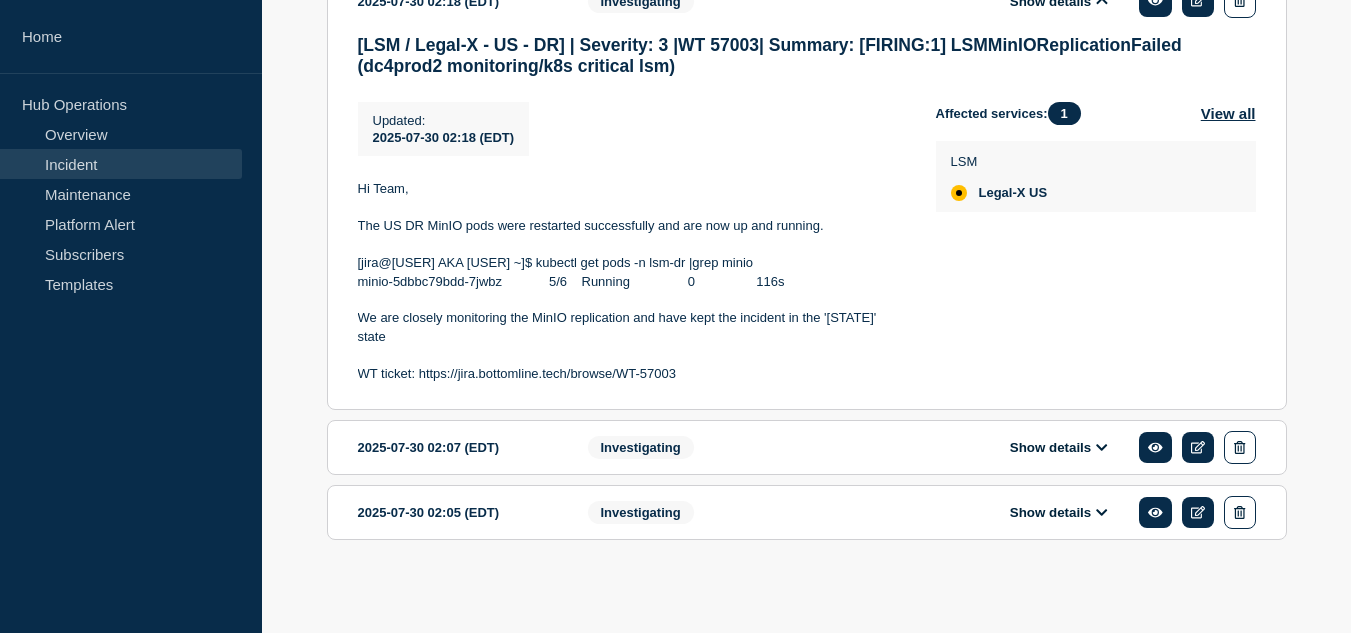 click 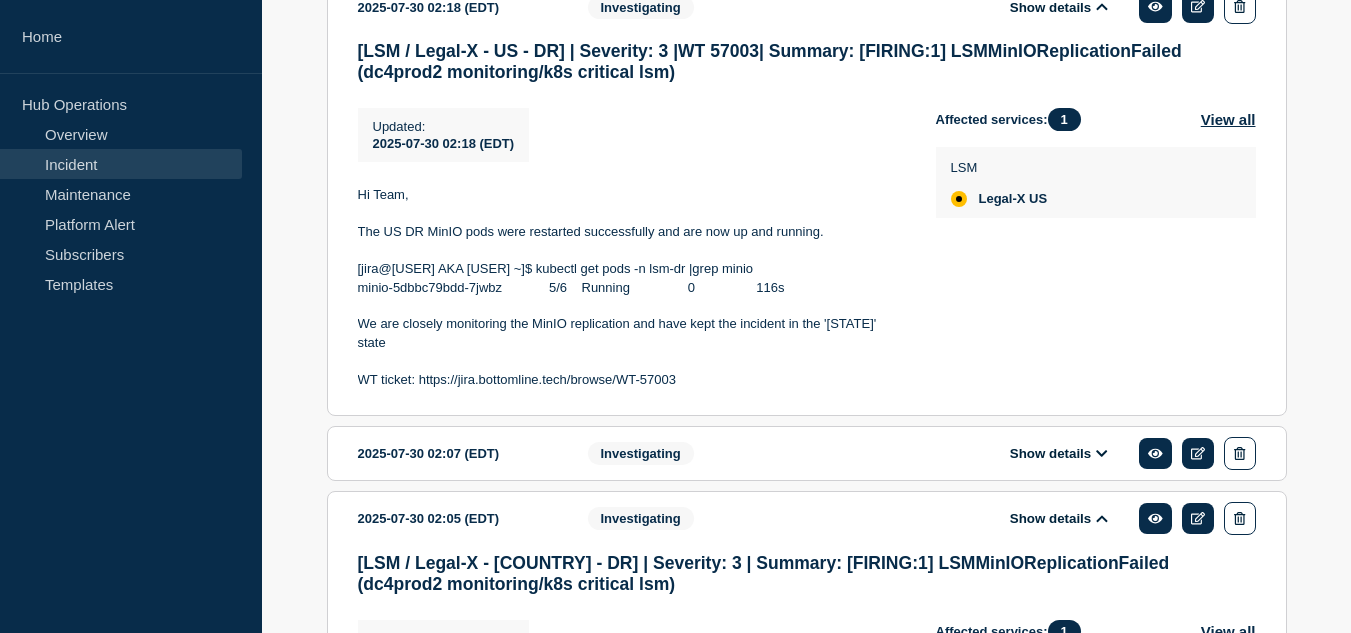 scroll, scrollTop: 1970, scrollLeft: 0, axis: vertical 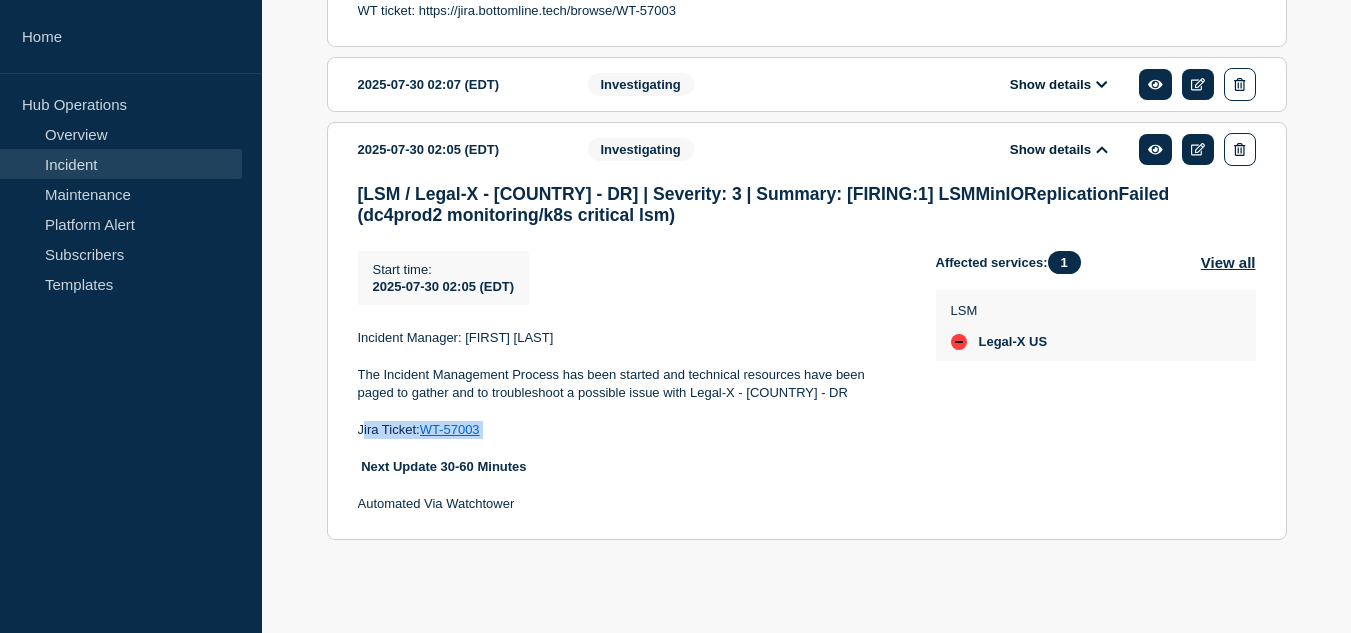 drag, startPoint x: 499, startPoint y: 428, endPoint x: 361, endPoint y: 423, distance: 138.09055 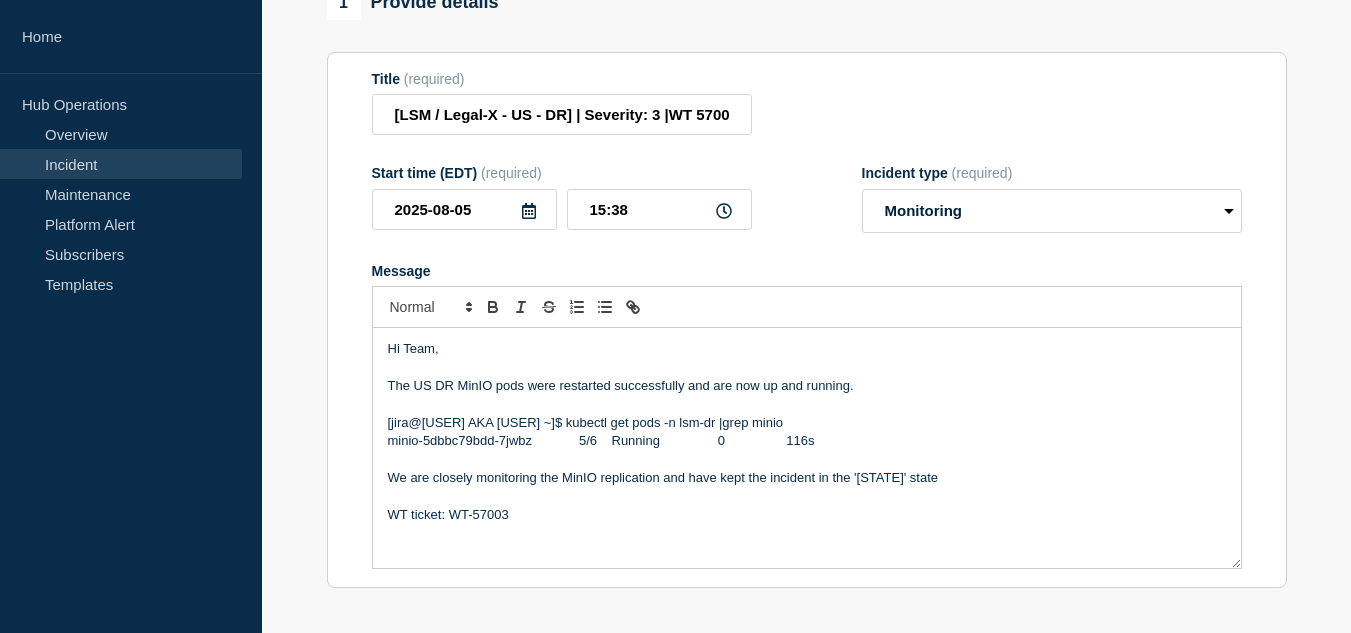 scroll, scrollTop: 470, scrollLeft: 0, axis: vertical 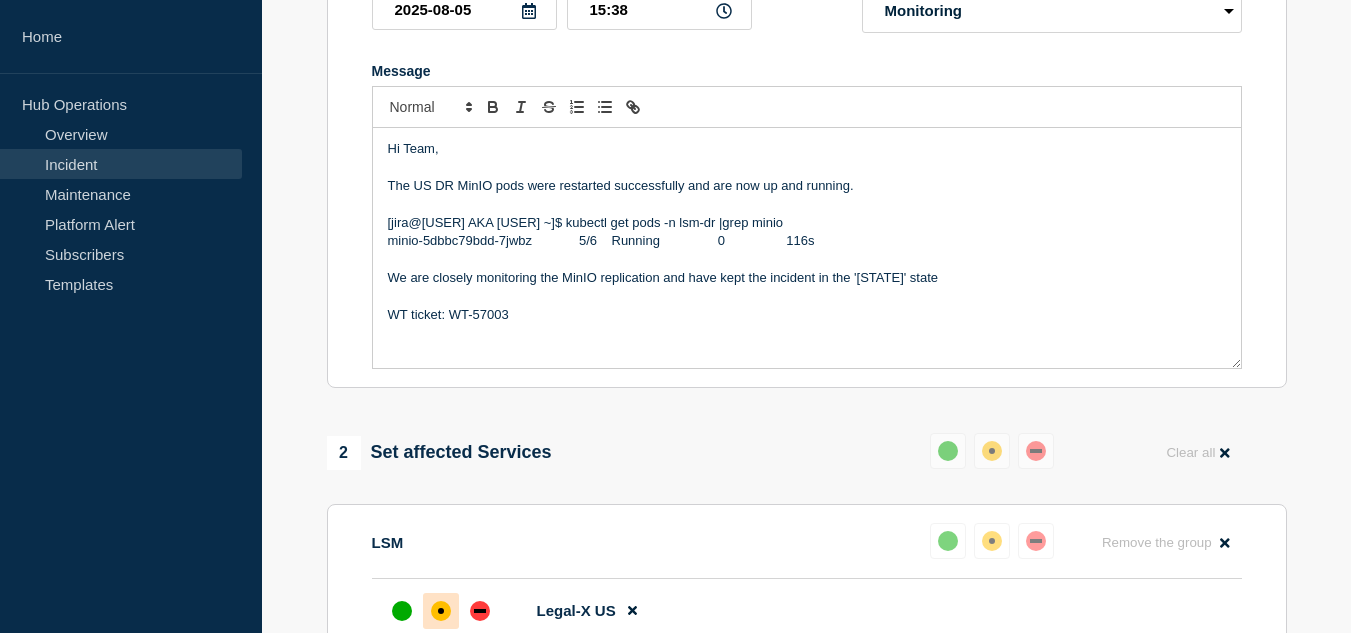 drag, startPoint x: 517, startPoint y: 331, endPoint x: 386, endPoint y: 339, distance: 131.24405 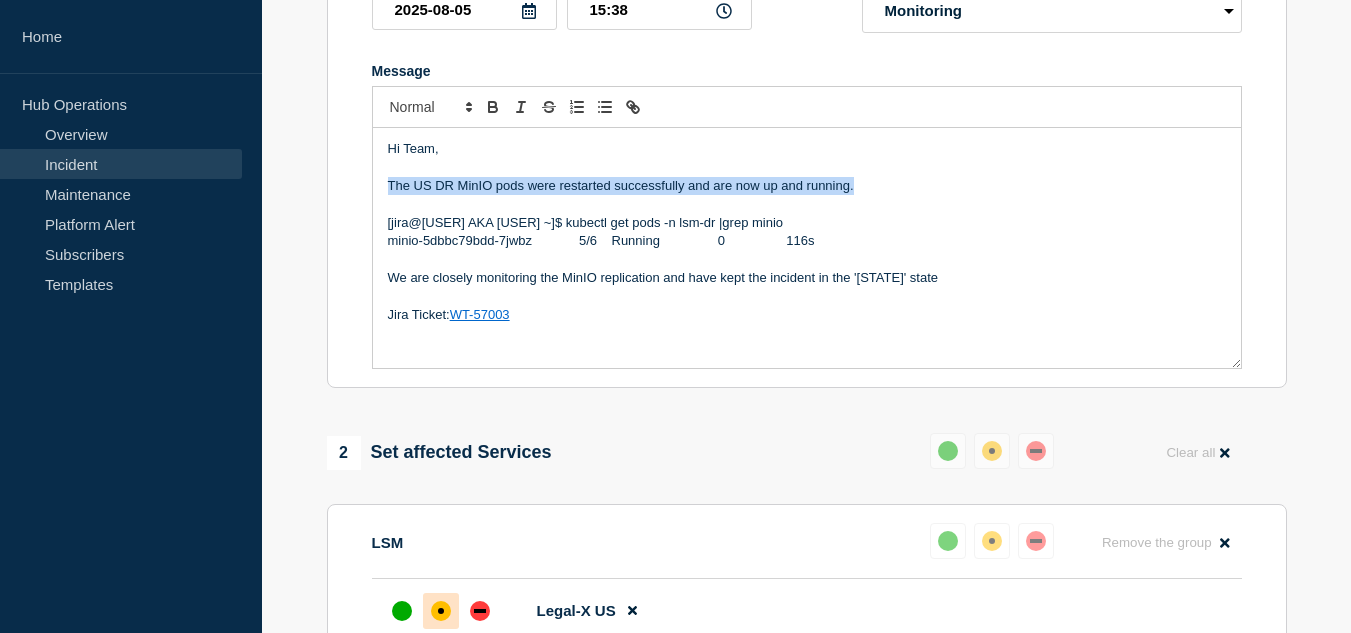 drag, startPoint x: 856, startPoint y: 208, endPoint x: 389, endPoint y: 205, distance: 467.00964 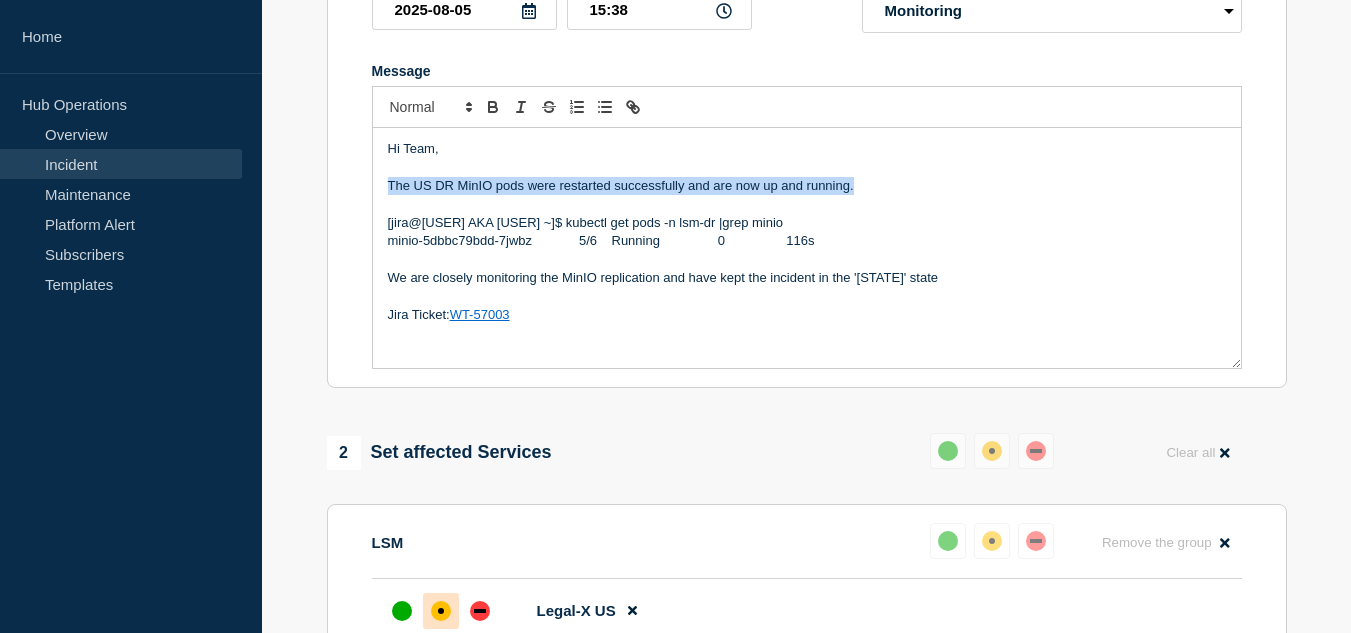 click on "The US DR MinIO pods were restarted successfully and are now up and running." at bounding box center (807, 186) 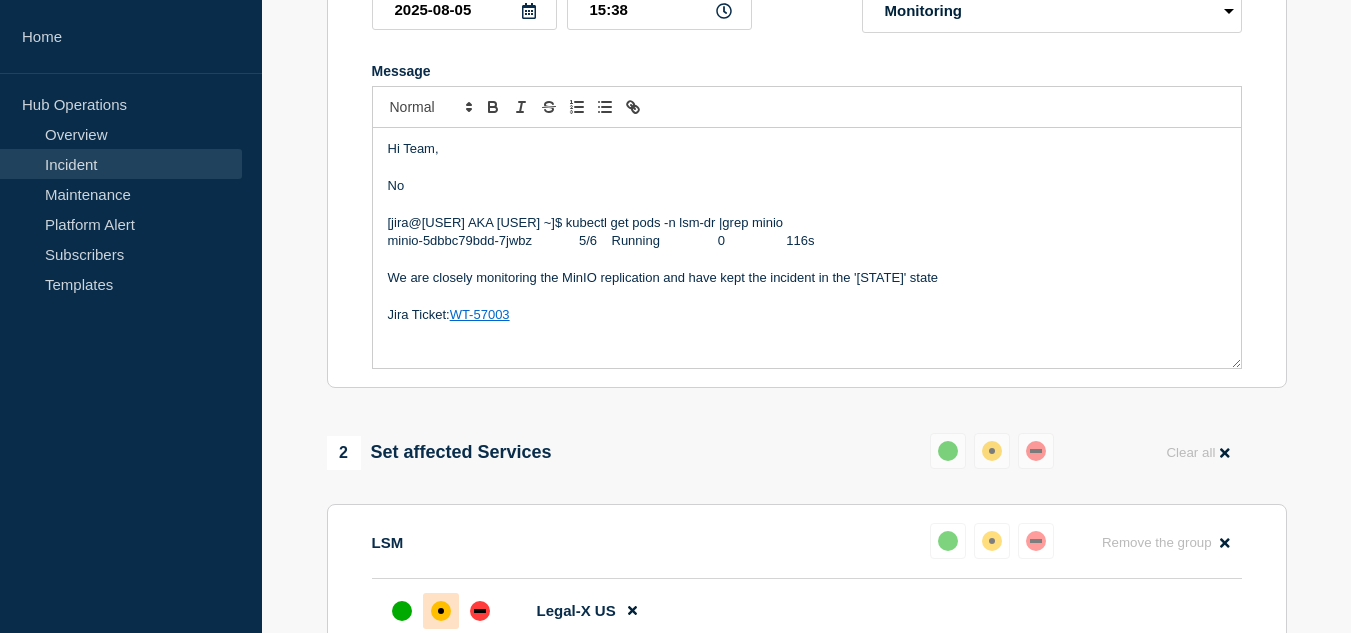 drag, startPoint x: 420, startPoint y: 207, endPoint x: 386, endPoint y: 203, distance: 34.234486 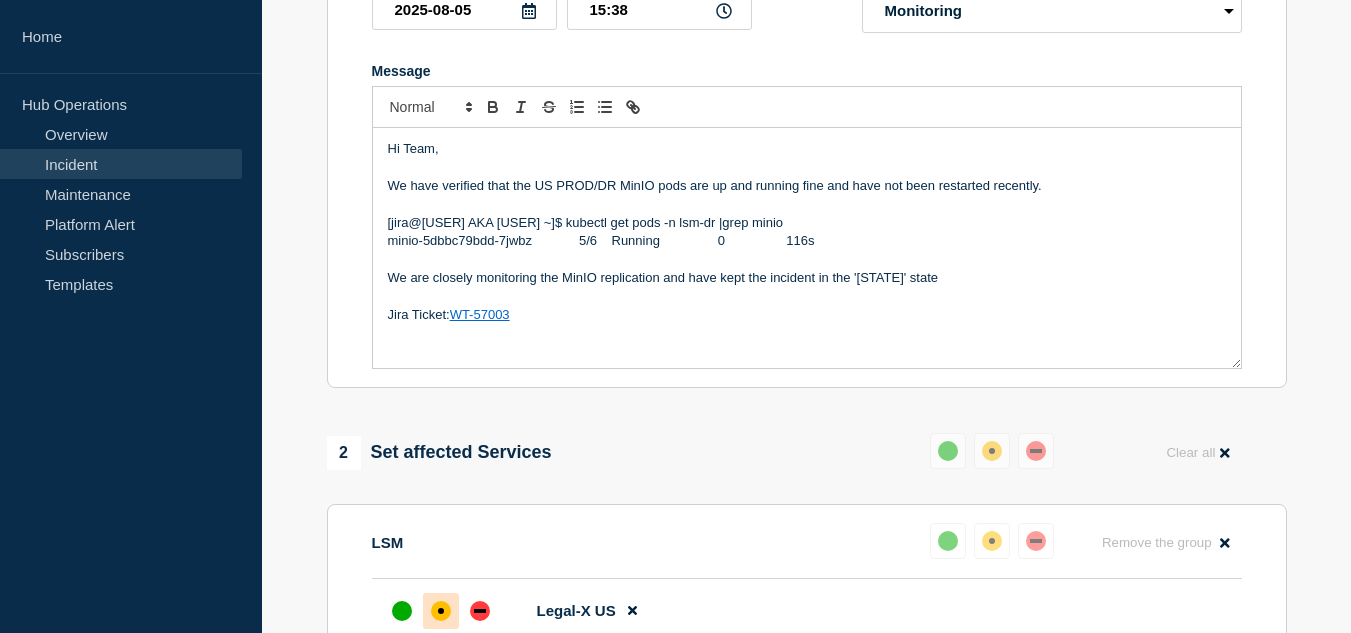 click on "minio-5dbbc79bdd-7jwbz             5/6    Running                0                 116s" at bounding box center (807, 241) 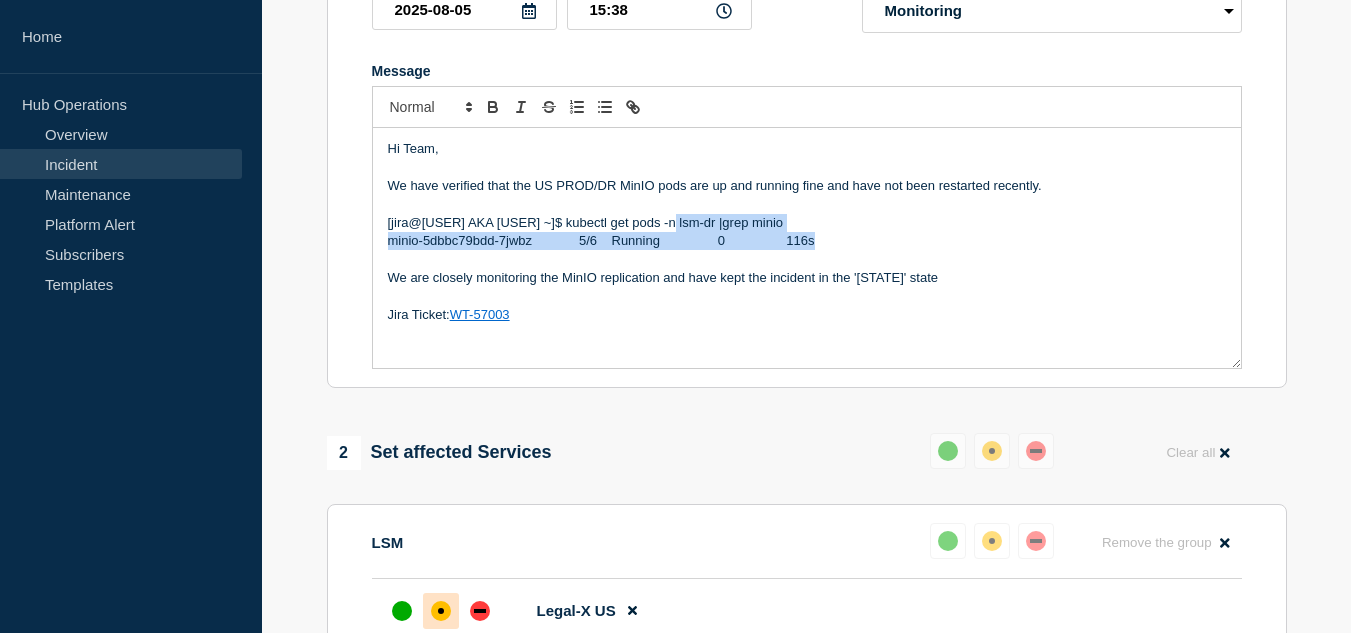 drag, startPoint x: 830, startPoint y: 258, endPoint x: 665, endPoint y: 251, distance: 165.14842 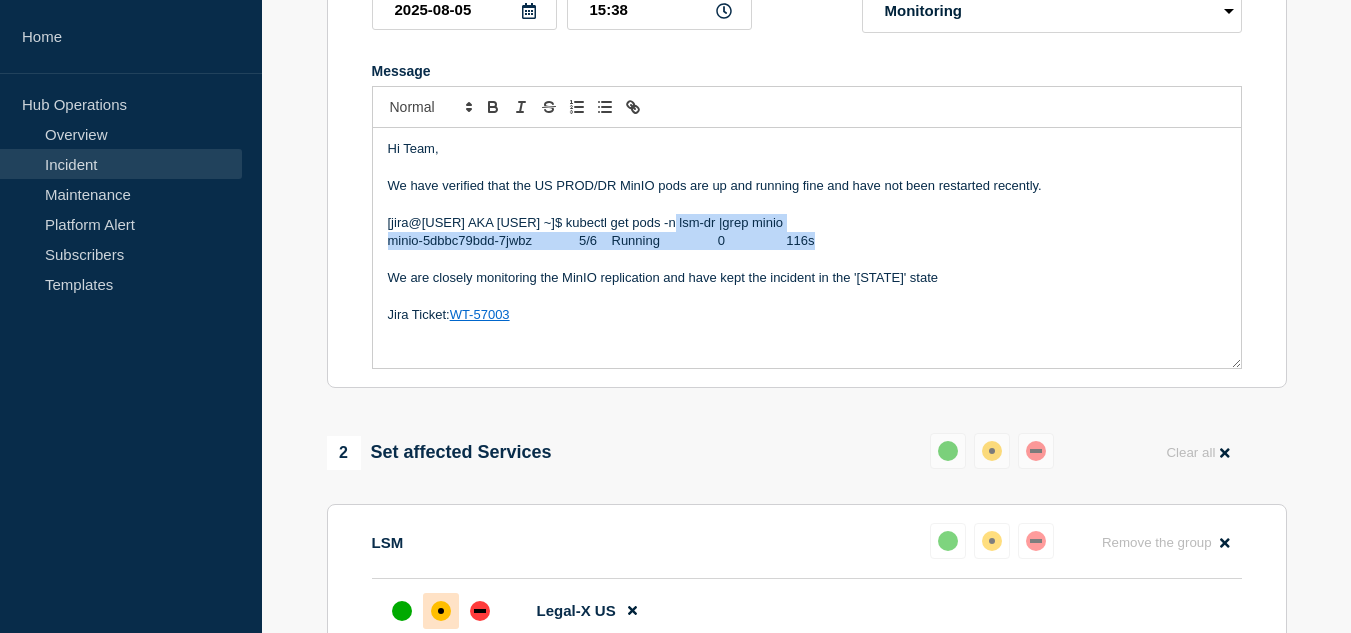 click on "Hi Team, We have verified that the US PROD/DR MinIO pods are up and running fine and have not been restarted recently. [jira@[USER] AKA [USER] ~]$ kubectl get pods -n lsm-dr |grep minio minio-5dbbc79bdd-7jwbz             5/6    Running                0                 116s We are closely monitoring the MinIO replication and have kept the incident in the '[STATE]' state Jira Ticket:  WT-57003" at bounding box center (807, 248) 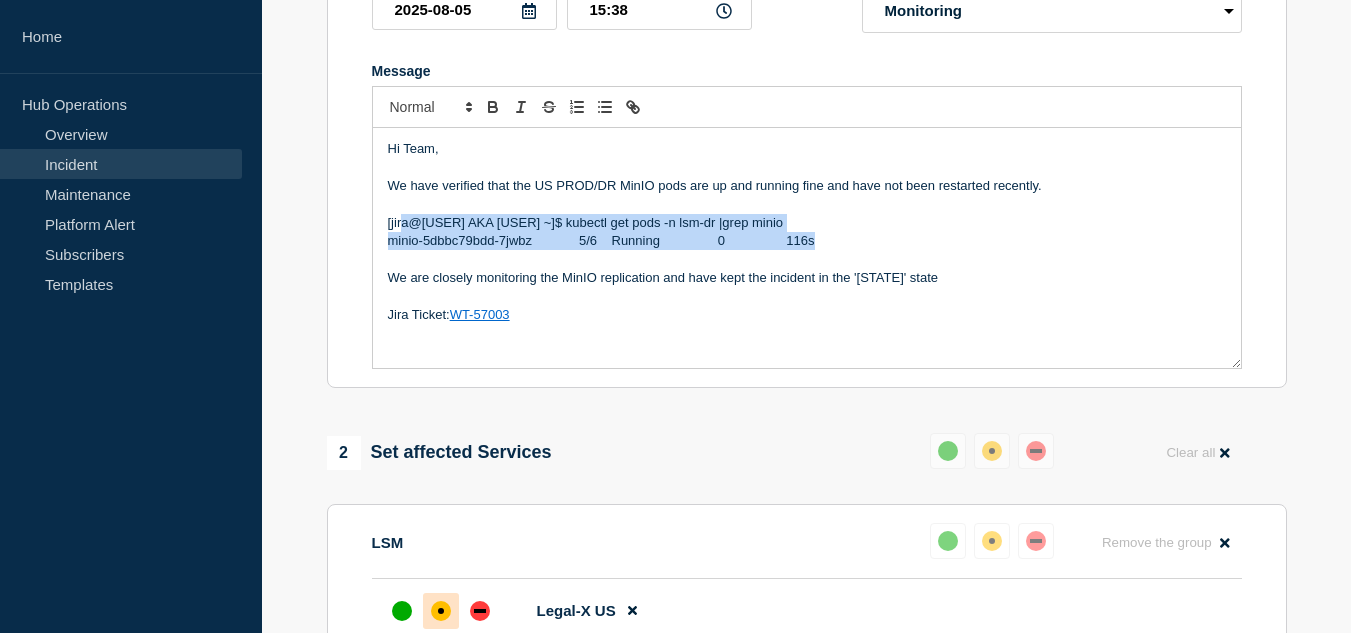 drag, startPoint x: 824, startPoint y: 264, endPoint x: 404, endPoint y: 250, distance: 420.23328 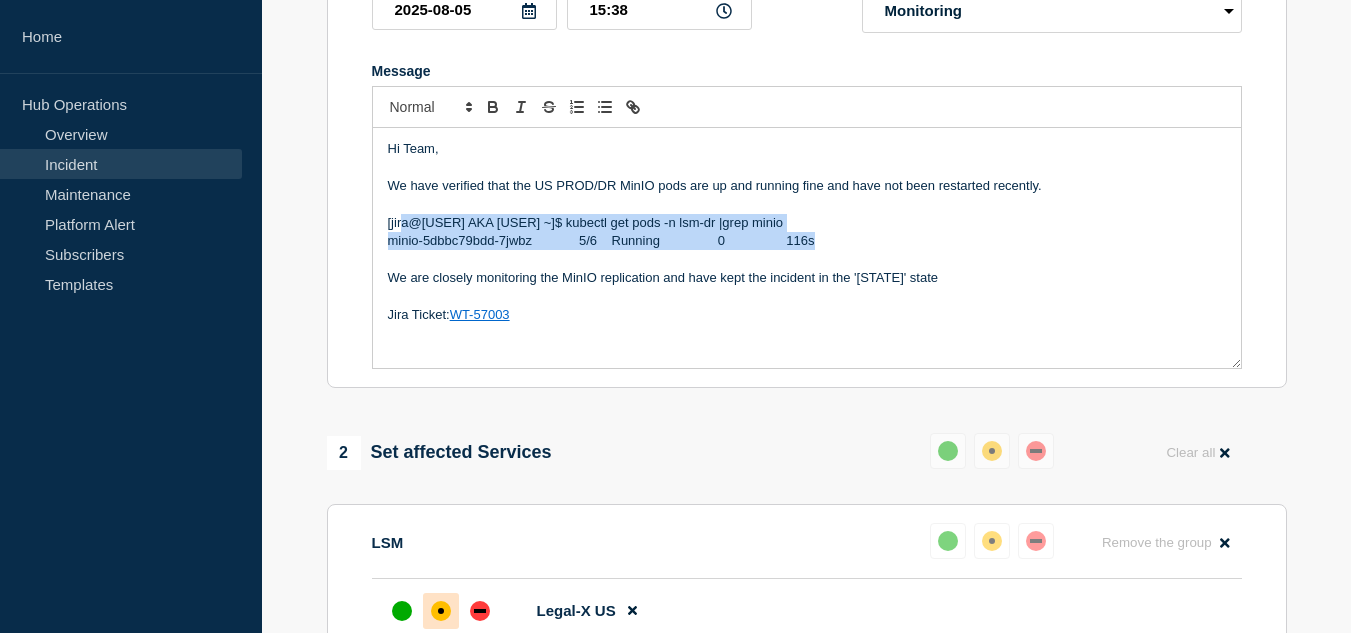 click on "Hi Team, We have verified that the US PROD/DR MinIO pods are up and running fine and have not been restarted recently. [jira@[USER] AKA [USER] ~]$ kubectl get pods -n lsm-dr |grep minio minio-5dbbc79bdd-7jwbz             5/6    Running                0                 116s We are closely monitoring the MinIO replication and have kept the incident in the '[STATE]' state Jira Ticket:  WT-57003" at bounding box center (807, 248) 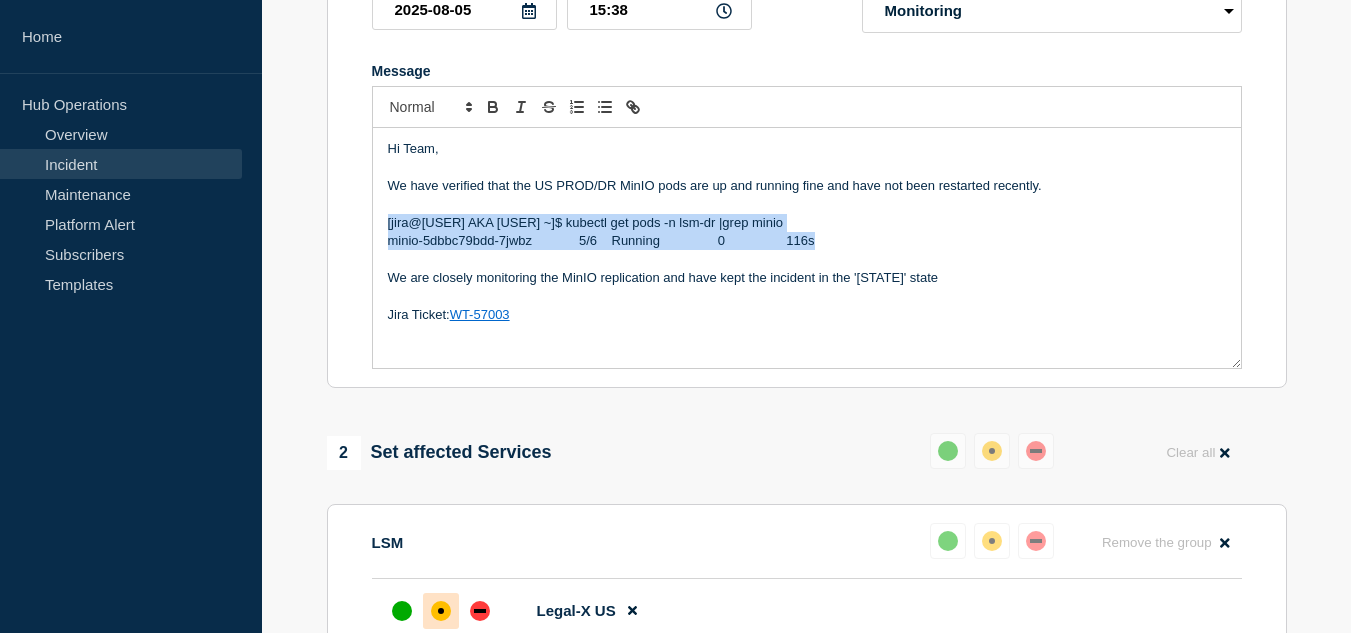 drag, startPoint x: 831, startPoint y: 257, endPoint x: 385, endPoint y: 242, distance: 446.25217 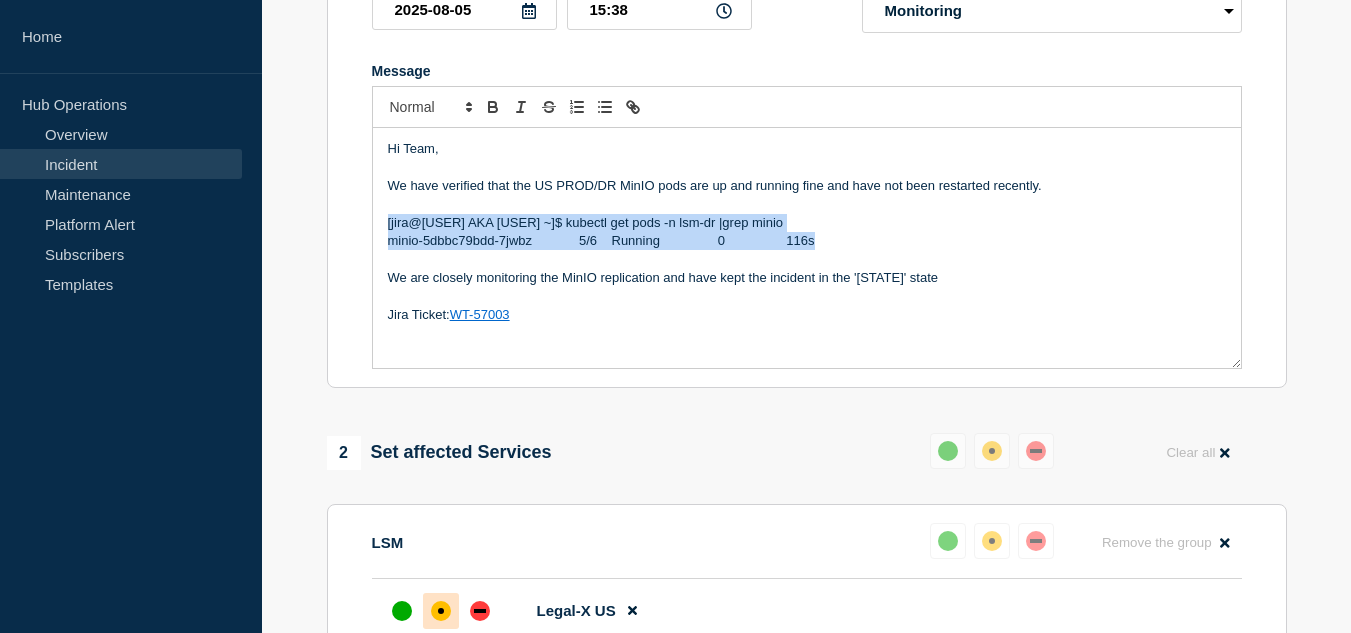 click on "Hi Team, We have verified that the US PROD/DR MinIO pods are up and running fine and have not been restarted recently. [jira@[USER] AKA [USER] ~]$ kubectl get pods -n lsm-dr |grep minio minio-5dbbc79bdd-7jwbz             5/6    Running                0                 116s We are closely monitoring the MinIO replication and have kept the incident in the '[STATE]' state Jira Ticket:  WT-57003" at bounding box center [807, 248] 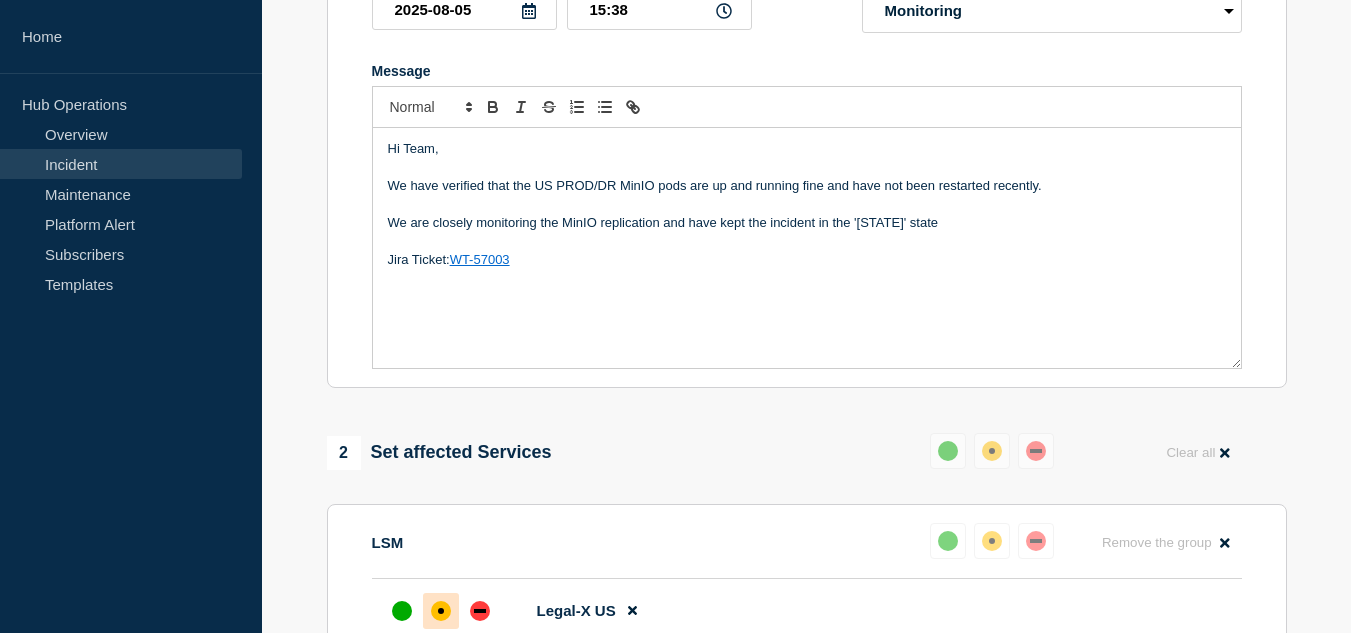 click on "We are closely monitoring the MinIO replication and have kept the incident in the '[STATE]' state" at bounding box center (807, 223) 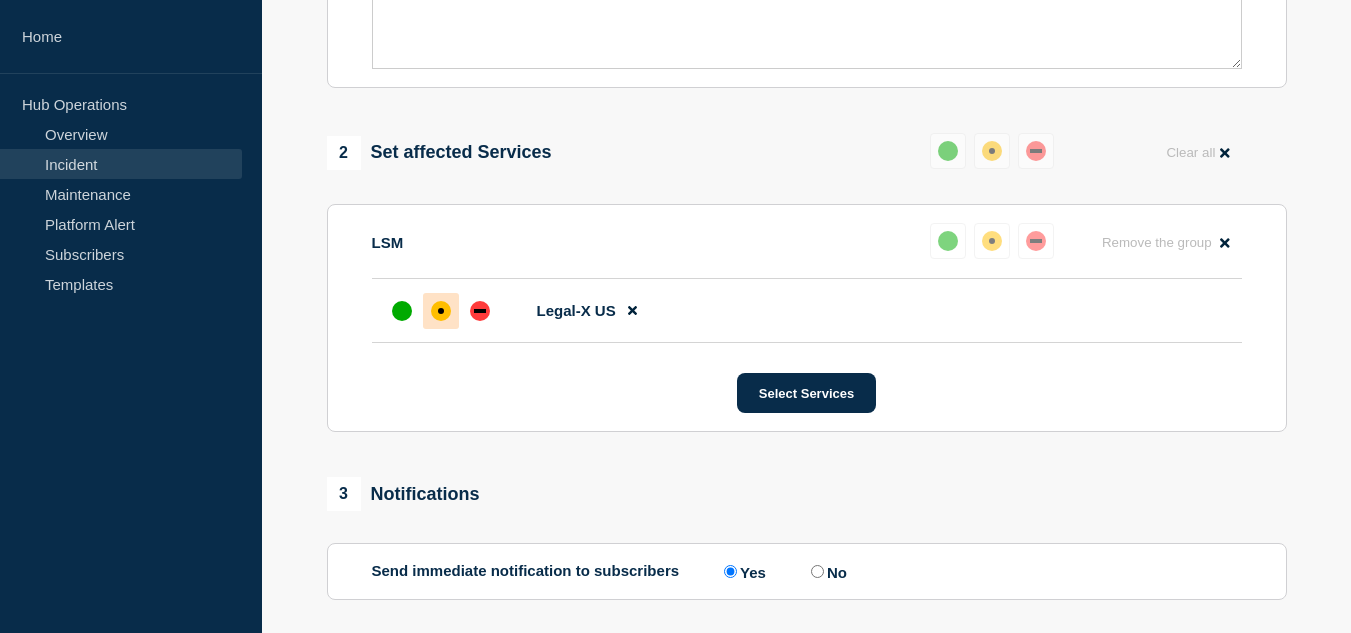 scroll, scrollTop: 870, scrollLeft: 0, axis: vertical 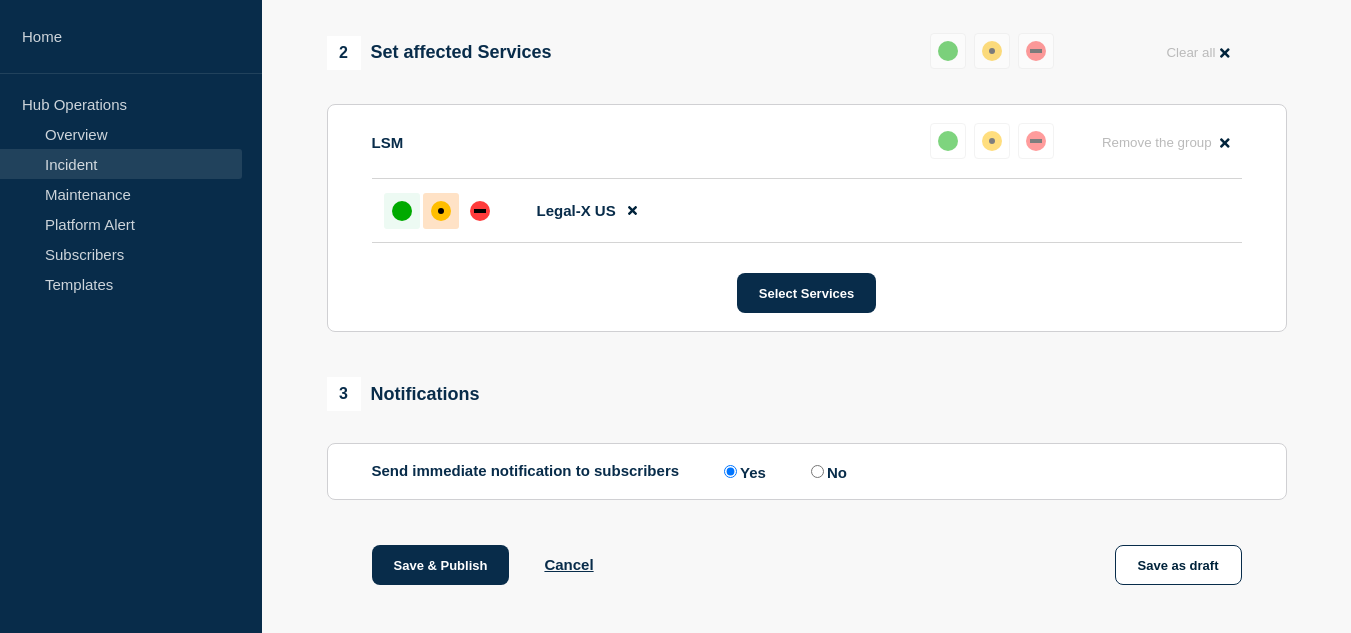 click at bounding box center (402, 211) 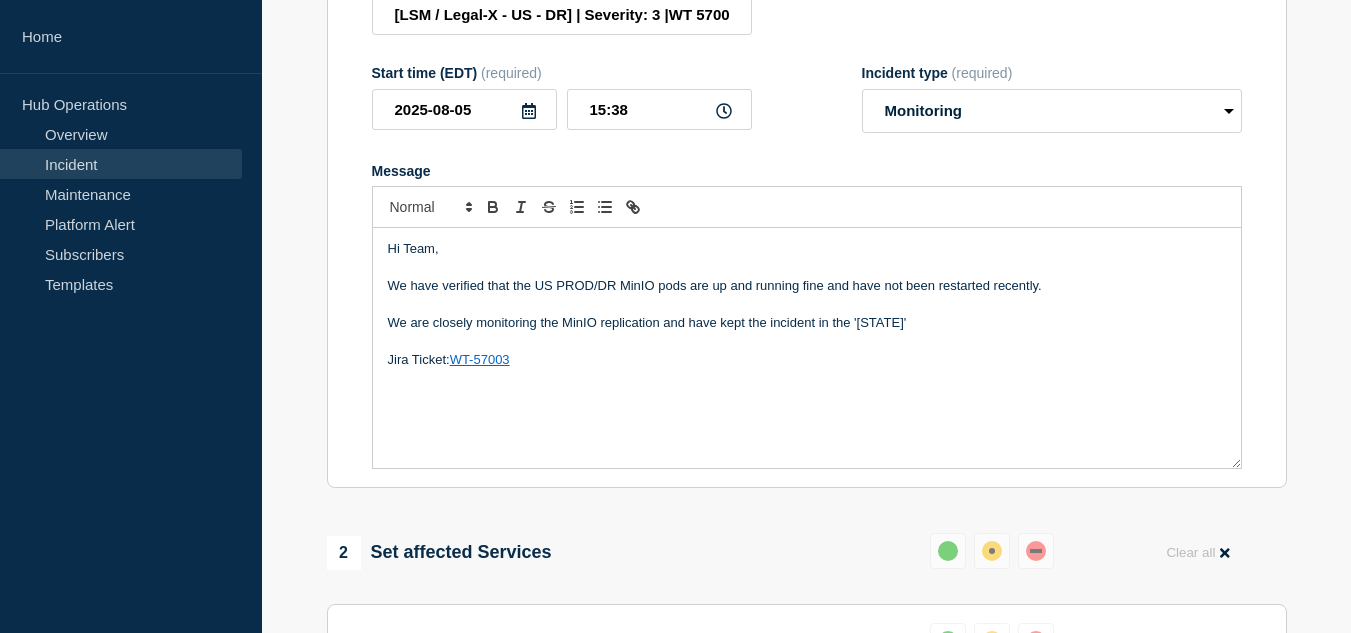 scroll, scrollTop: 470, scrollLeft: 0, axis: vertical 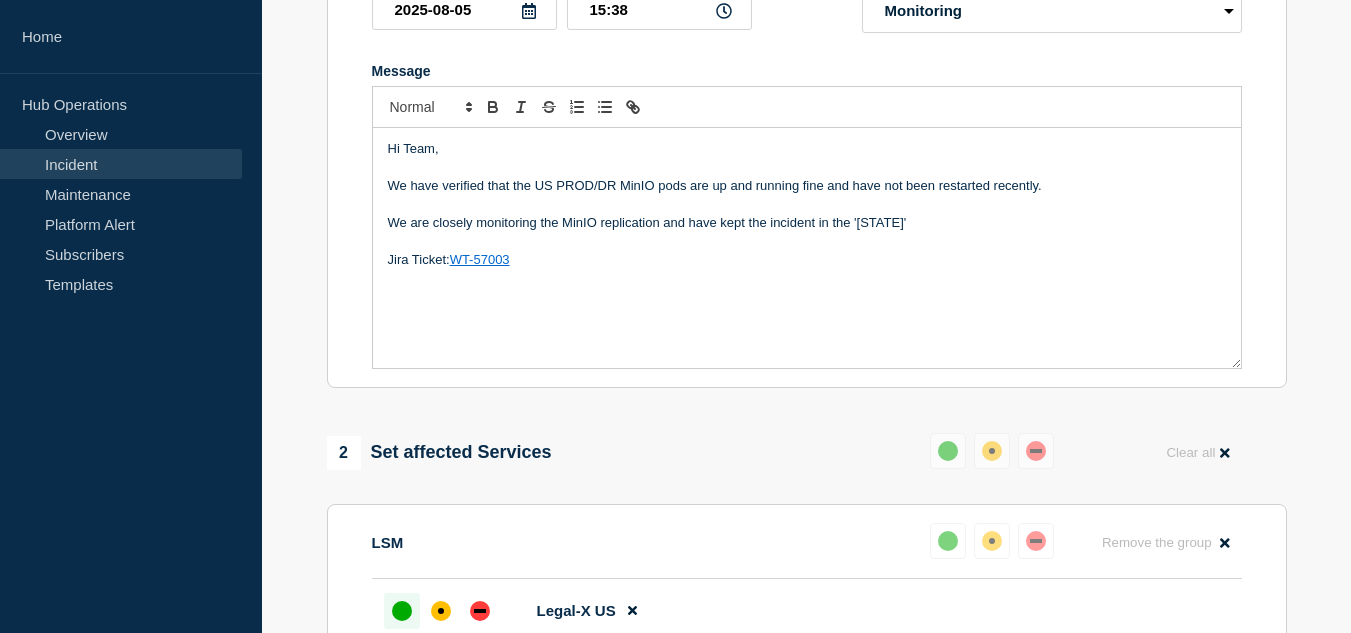 click at bounding box center (807, 241) 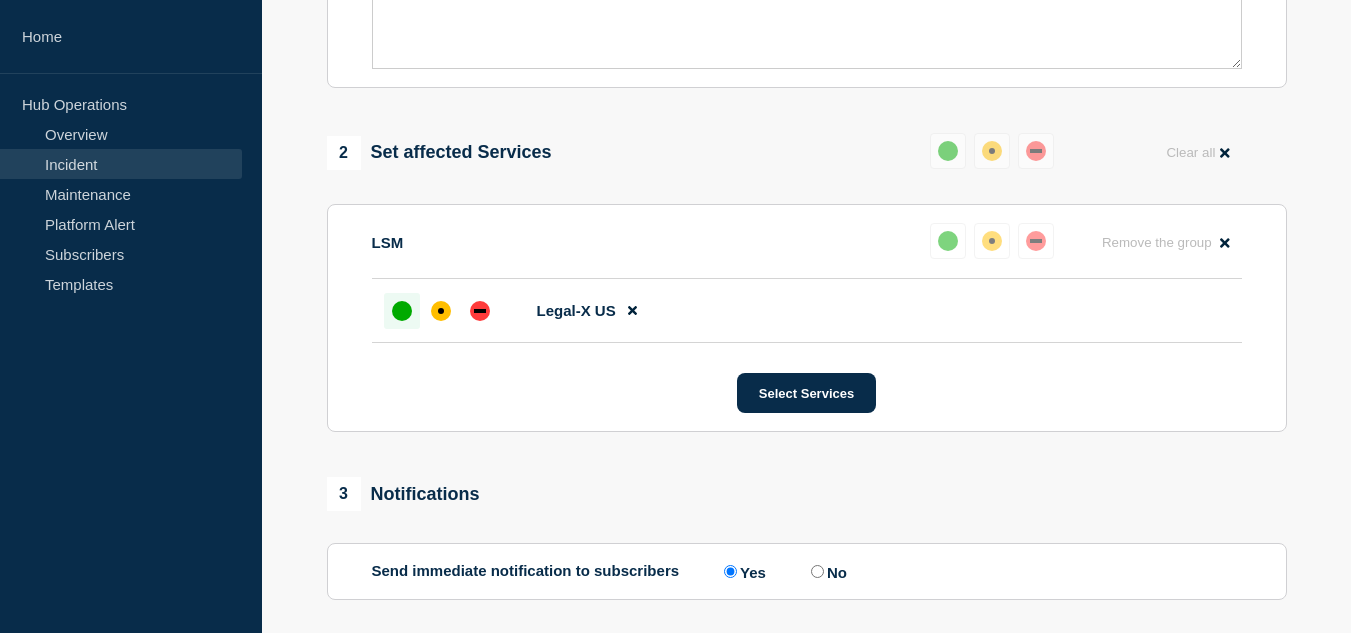 scroll, scrollTop: 870, scrollLeft: 0, axis: vertical 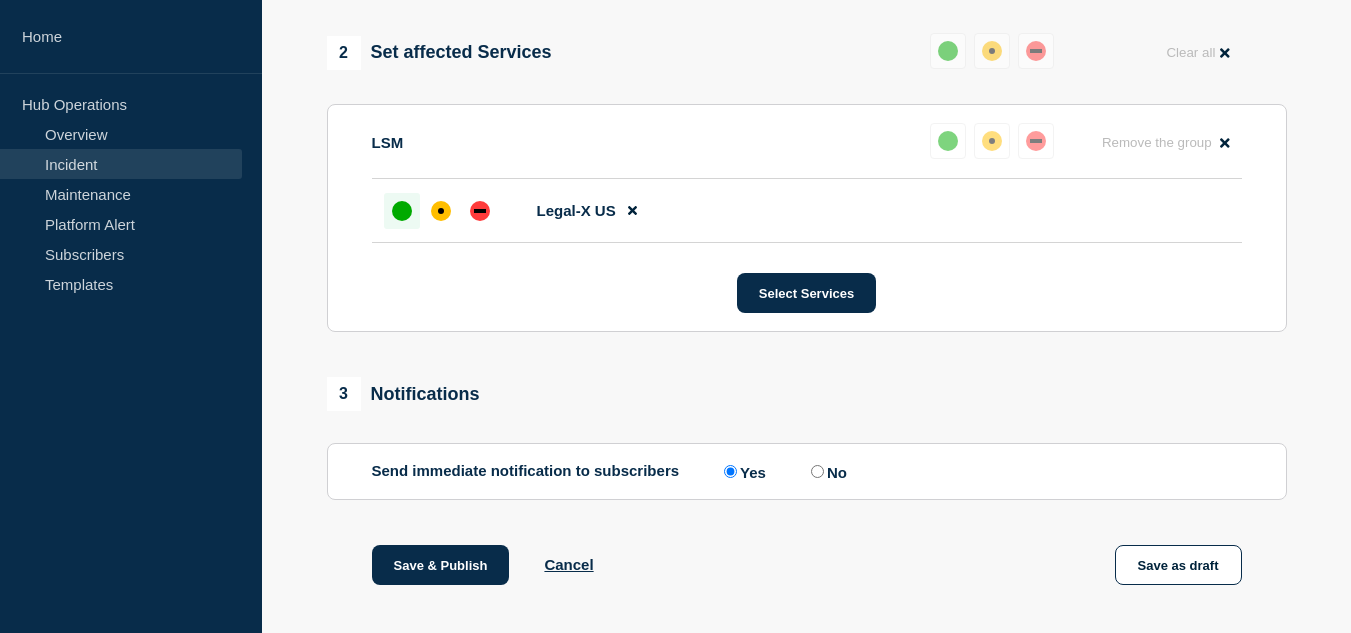 click at bounding box center [402, 211] 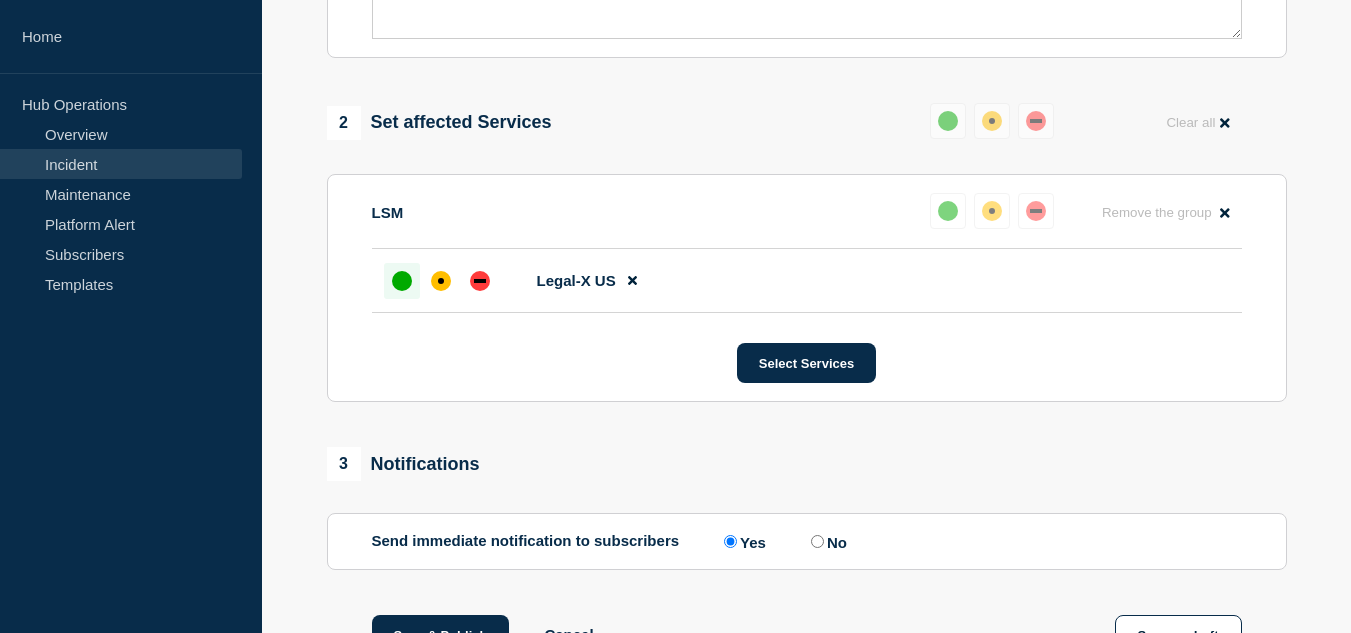 scroll, scrollTop: 1000, scrollLeft: 0, axis: vertical 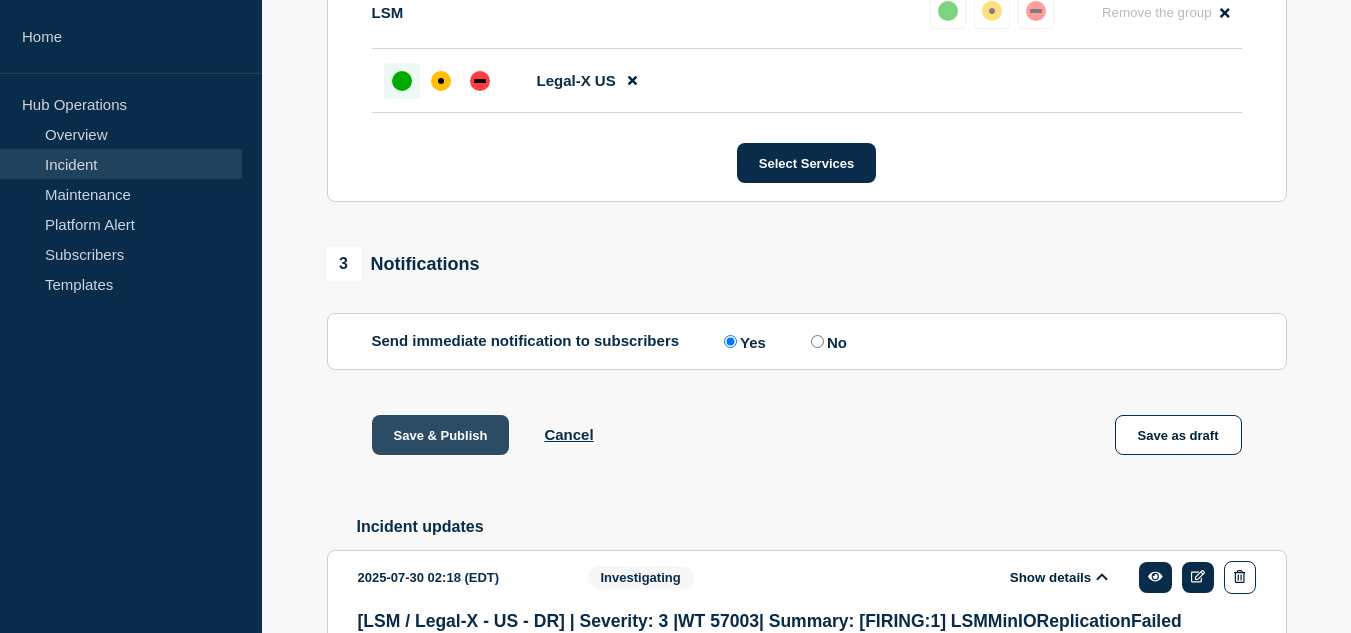click on "Save & Publish" at bounding box center (441, 435) 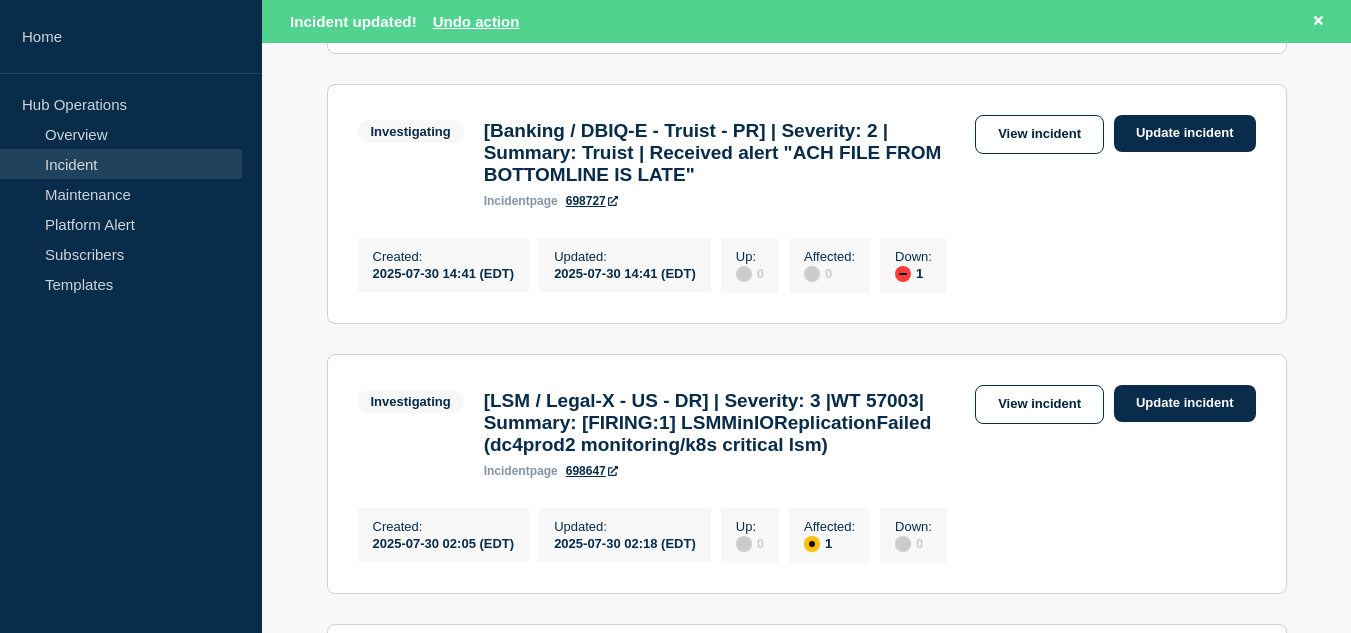 scroll, scrollTop: 2000, scrollLeft: 0, axis: vertical 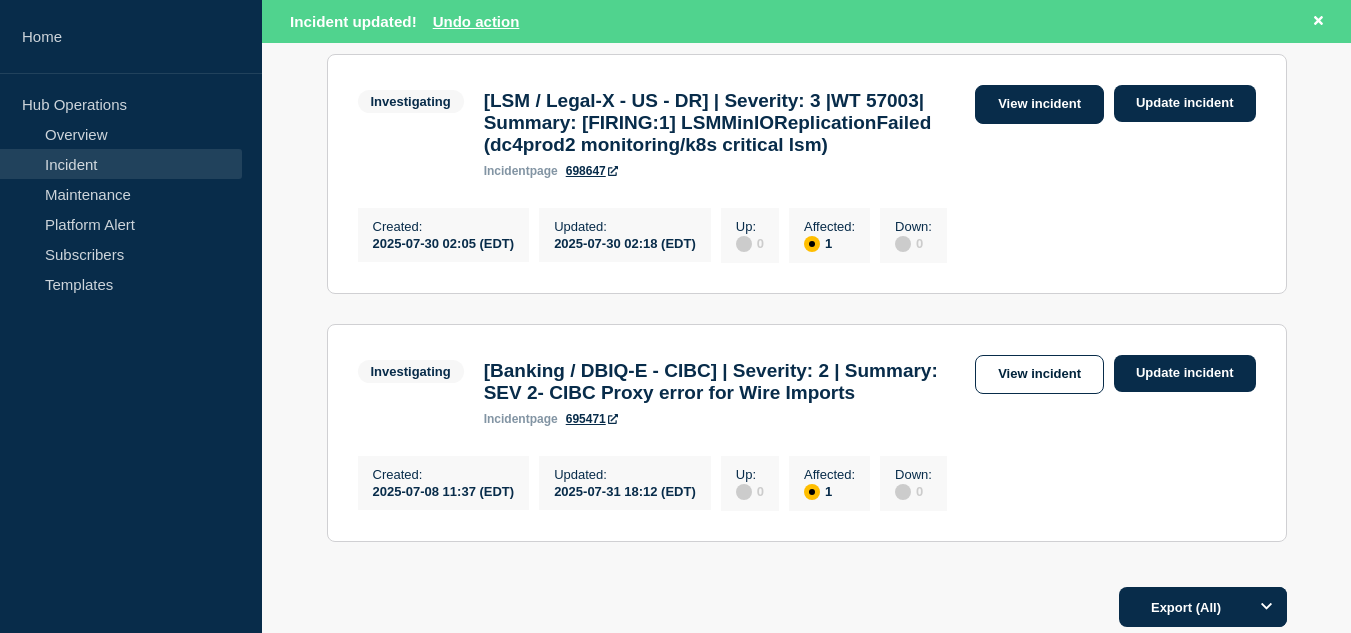 click on "View incident" at bounding box center (1039, 104) 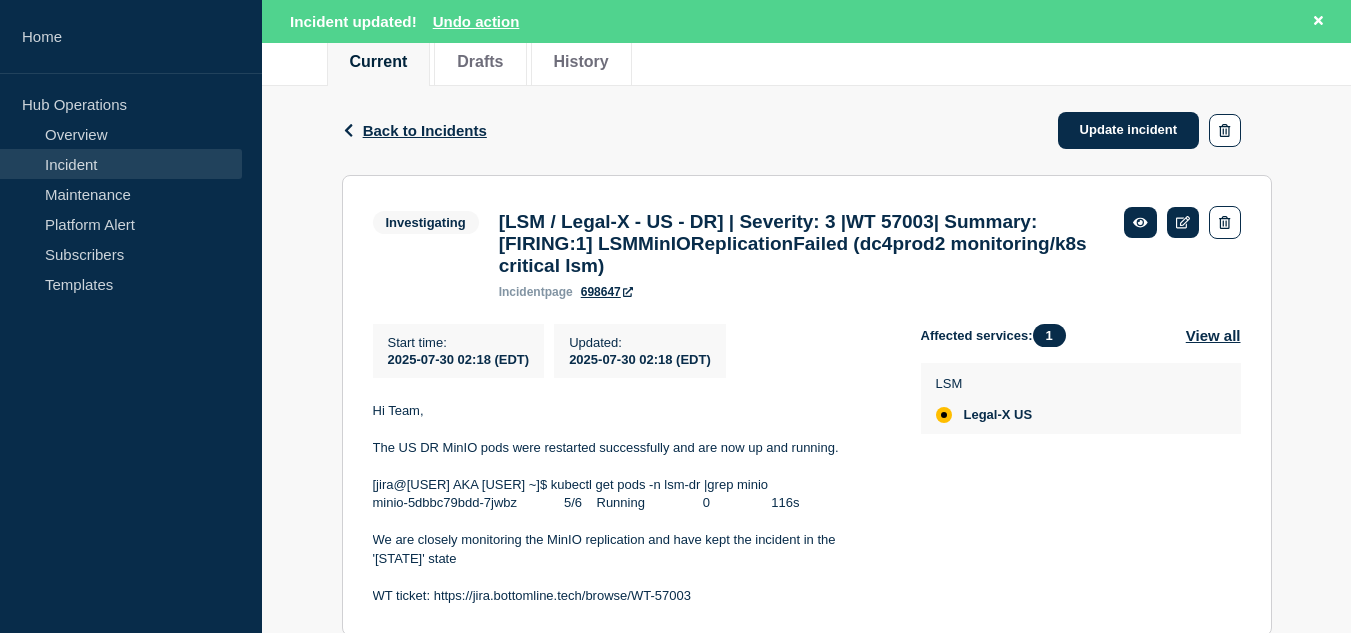 scroll, scrollTop: 0, scrollLeft: 0, axis: both 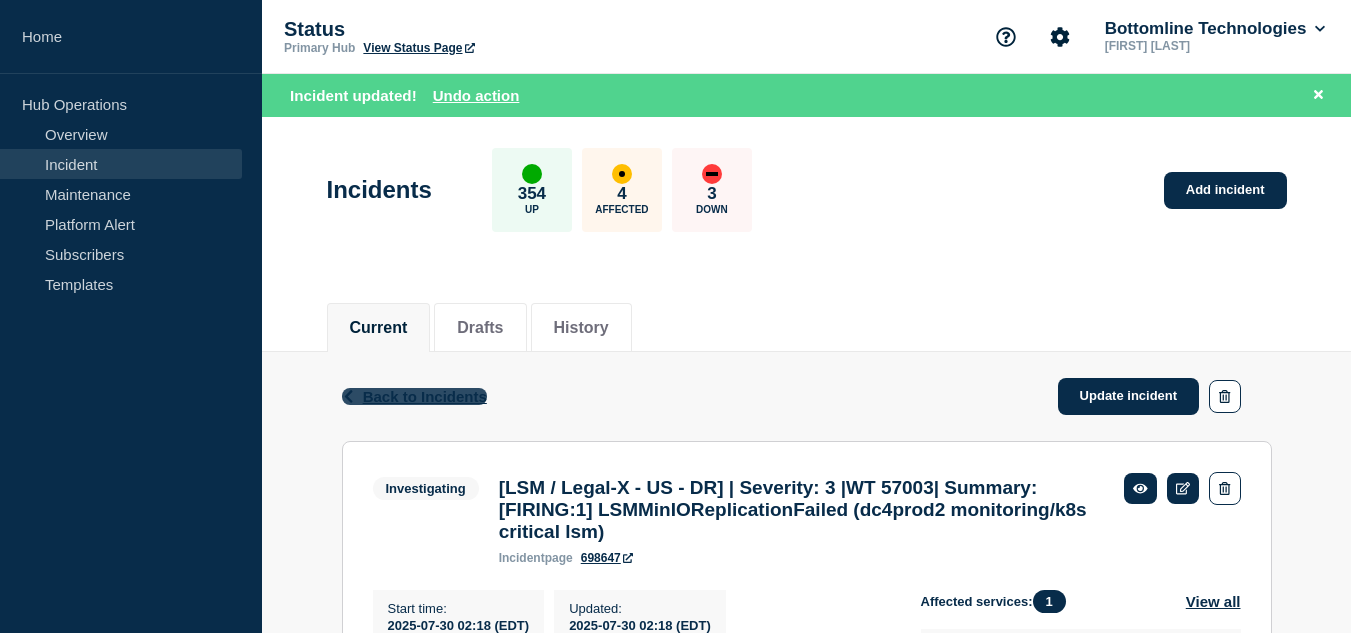 click on "Back to Incidents" 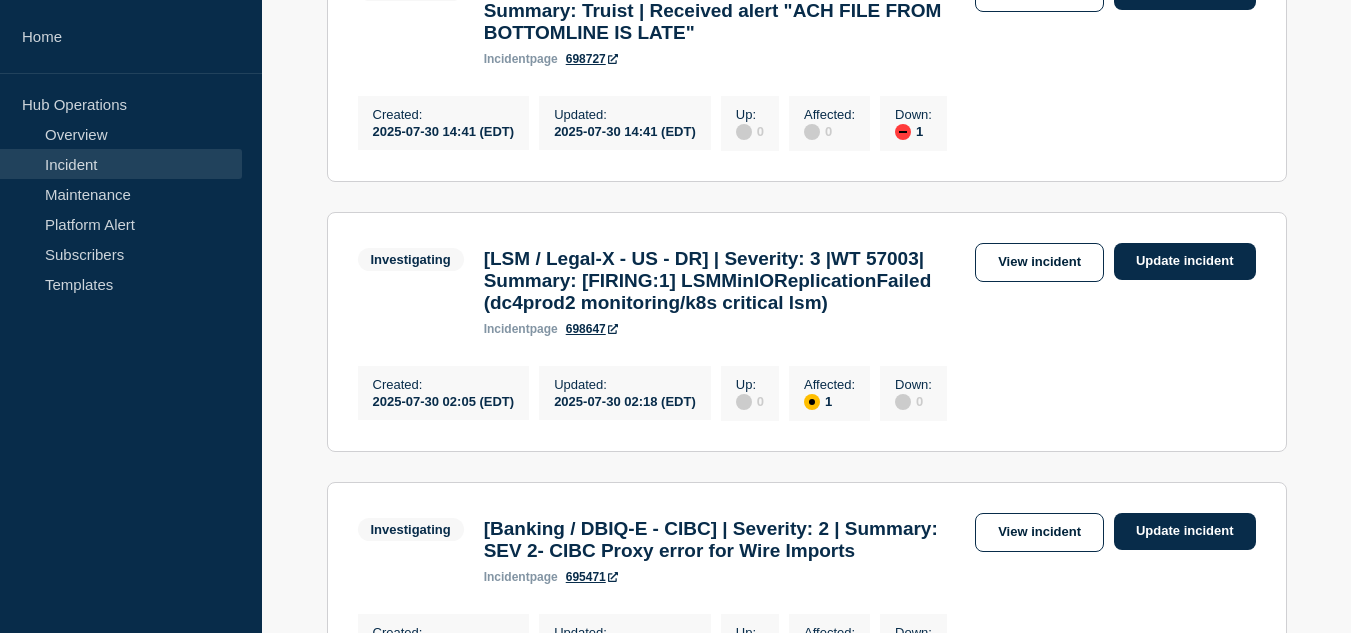 scroll, scrollTop: 2000, scrollLeft: 0, axis: vertical 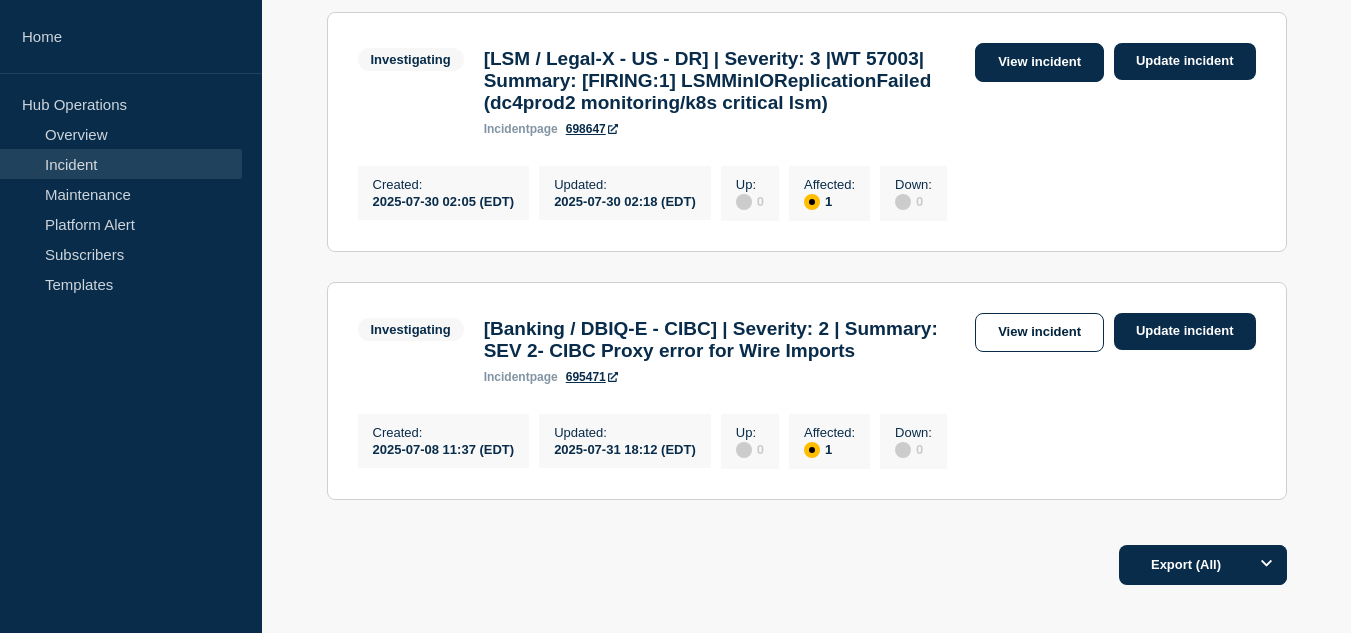 click on "View incident" at bounding box center (1039, 62) 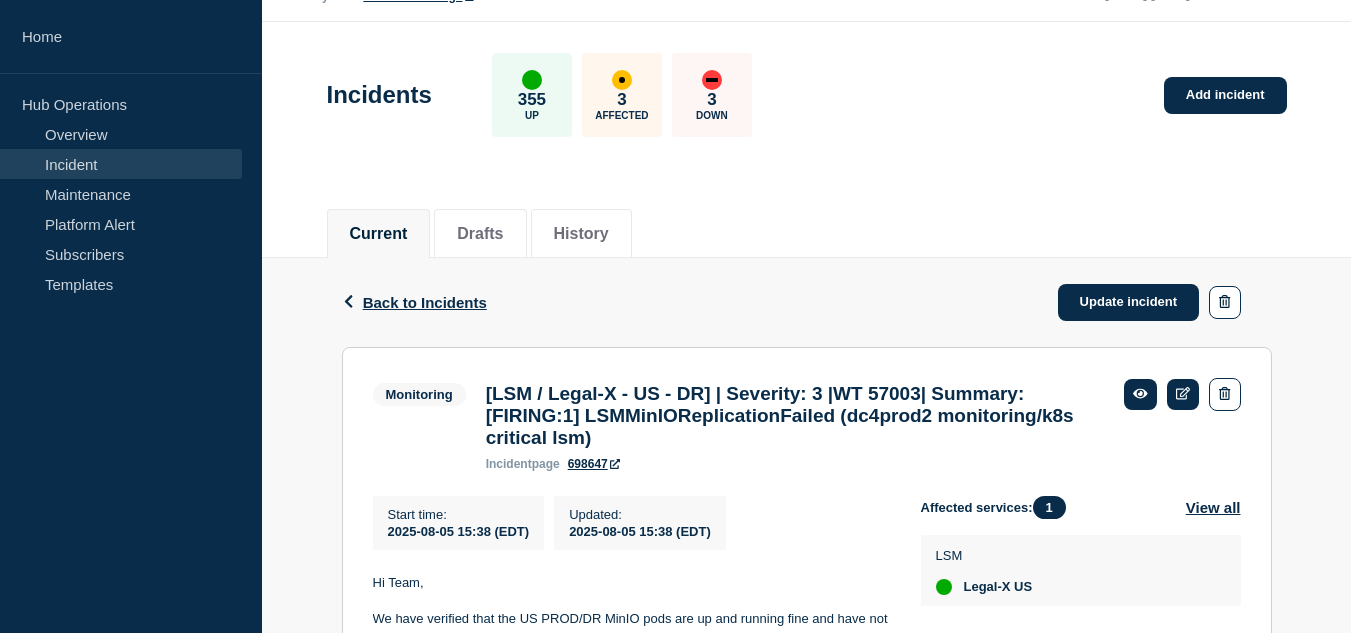scroll, scrollTop: 0, scrollLeft: 0, axis: both 